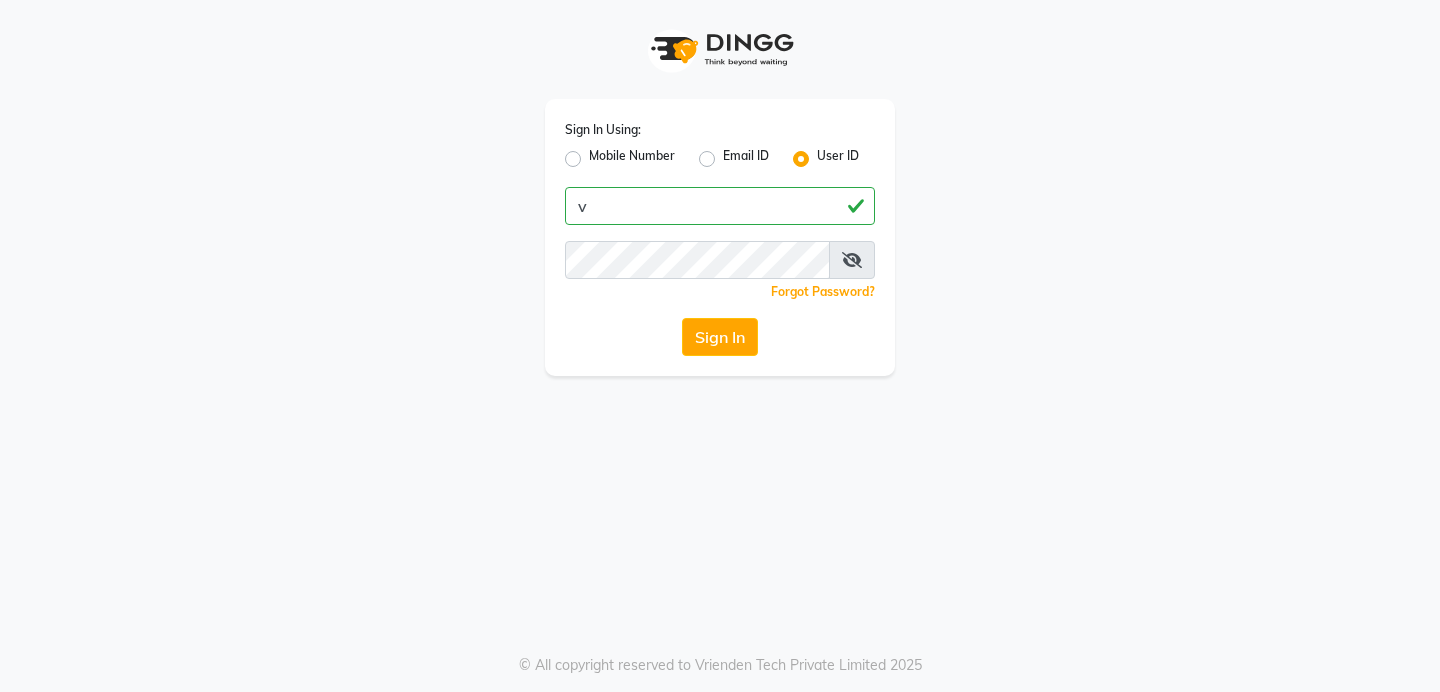 scroll, scrollTop: 0, scrollLeft: 0, axis: both 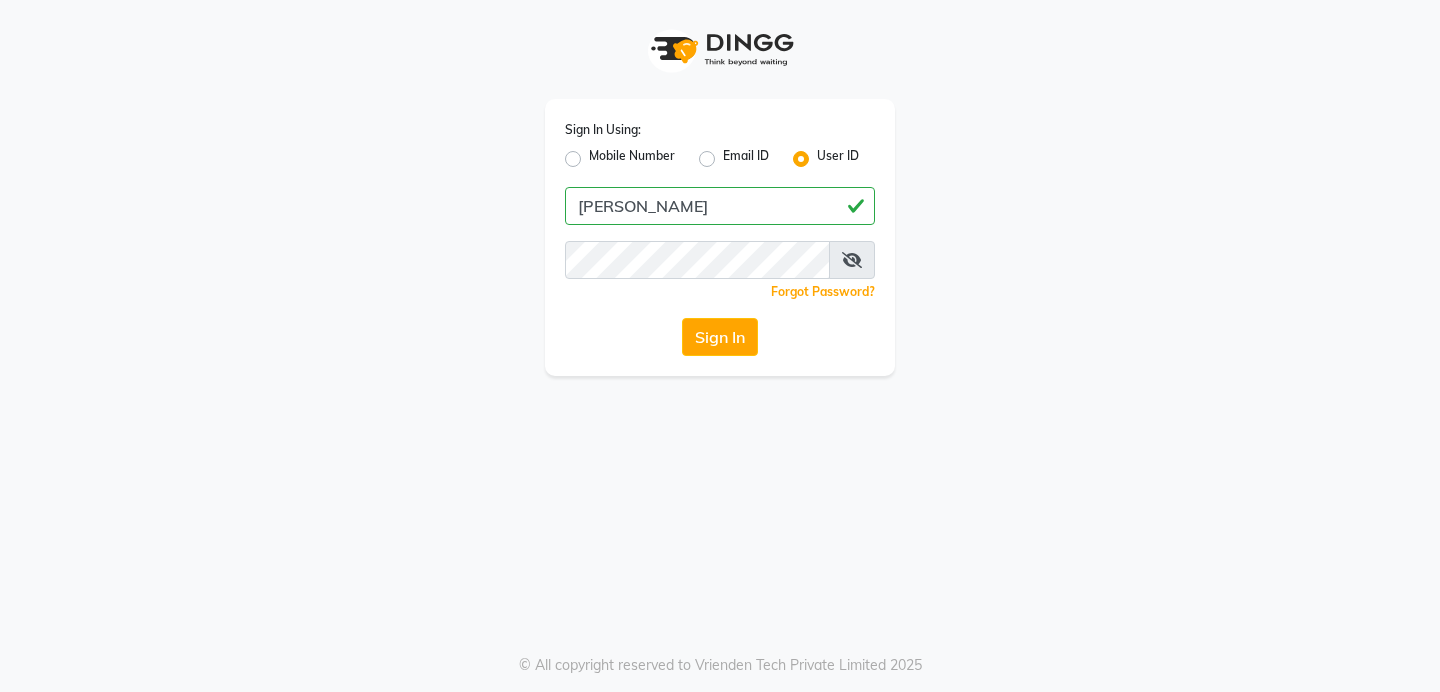 type on "[PERSON_NAME]" 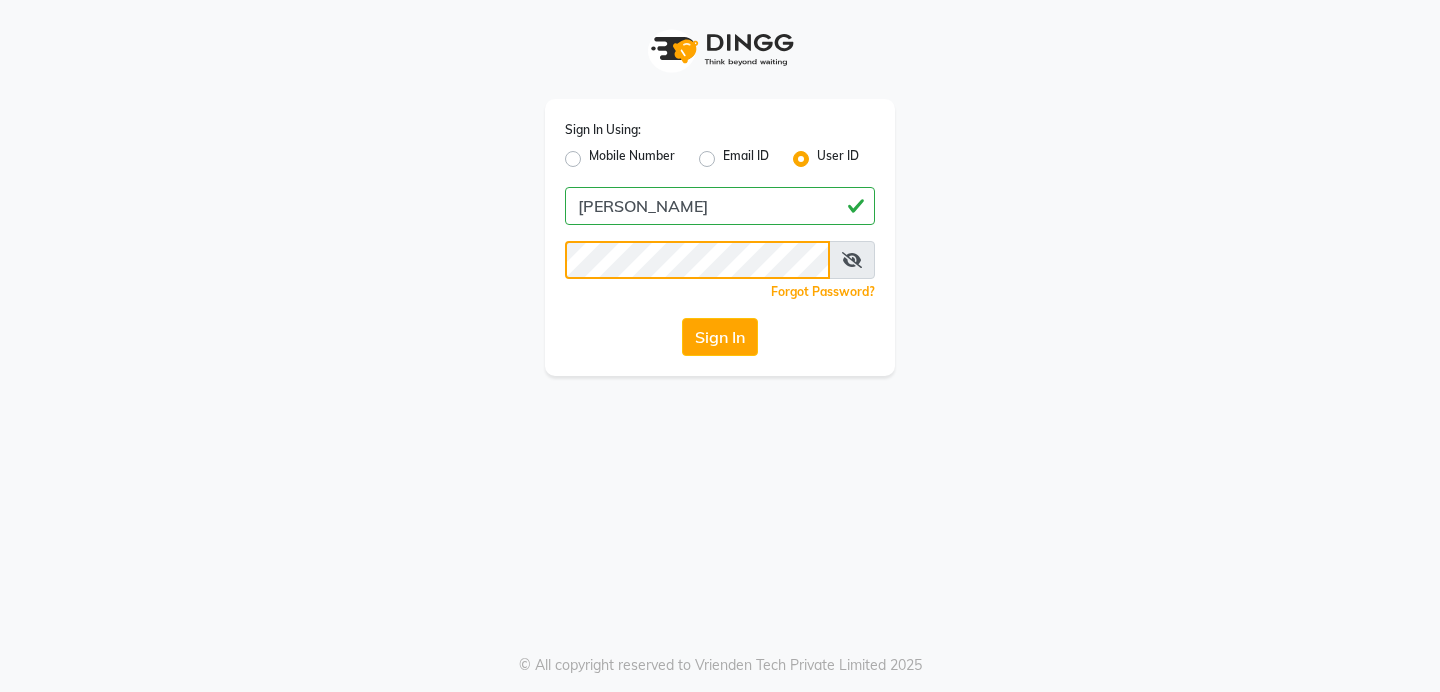 click on "Sign In" 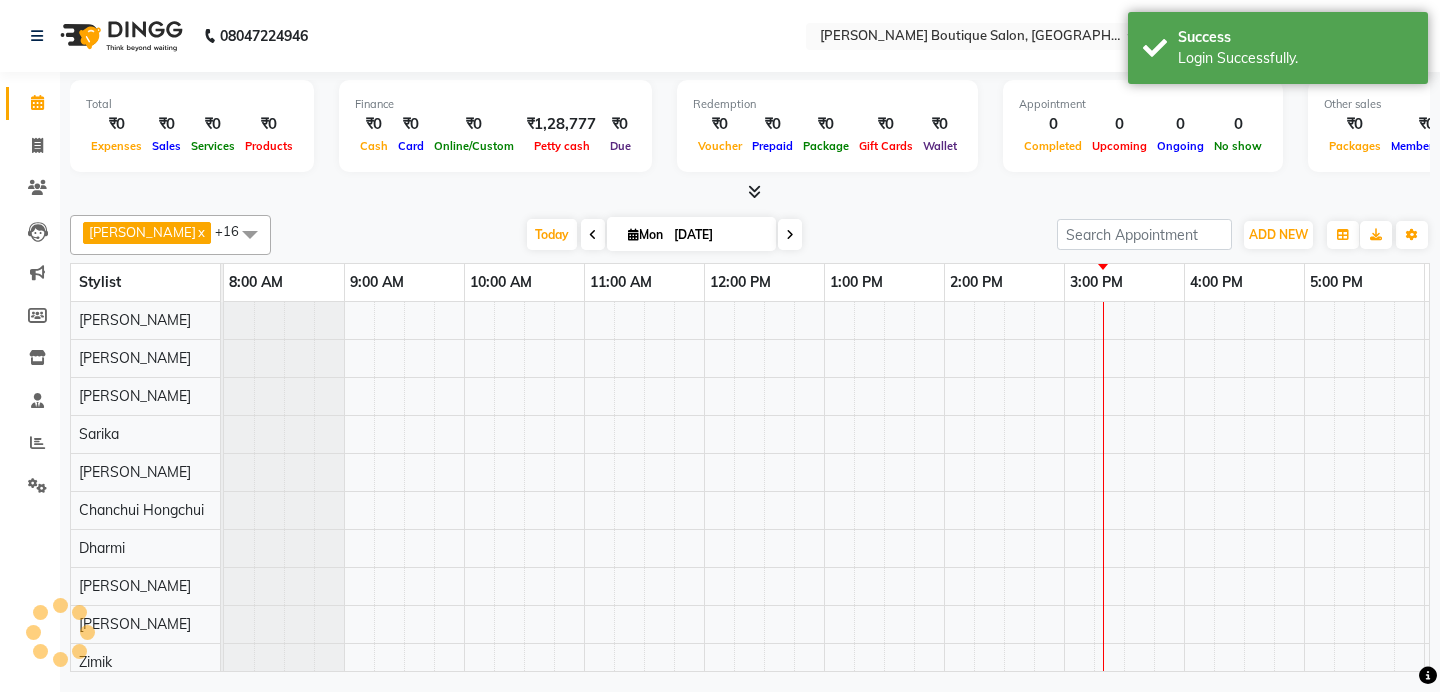 scroll, scrollTop: 0, scrollLeft: 0, axis: both 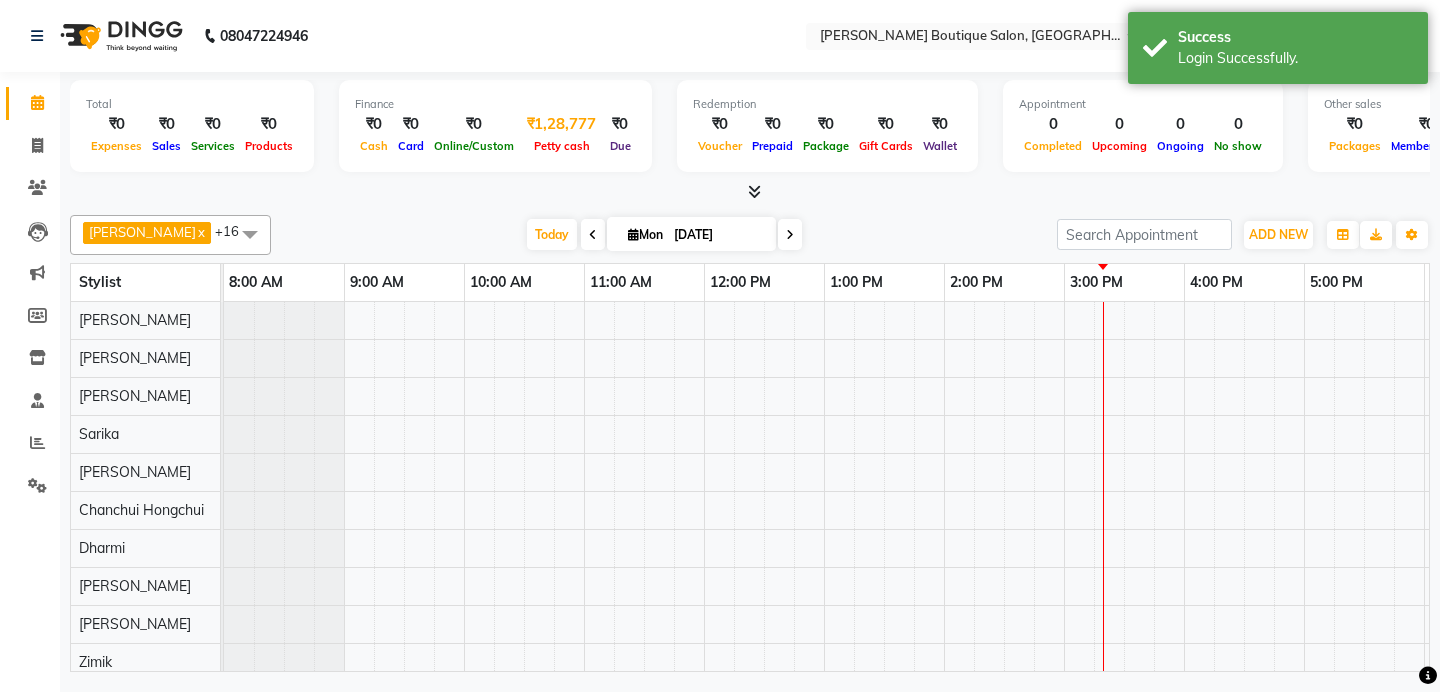 click on "₹1,28,777" at bounding box center [561, 124] 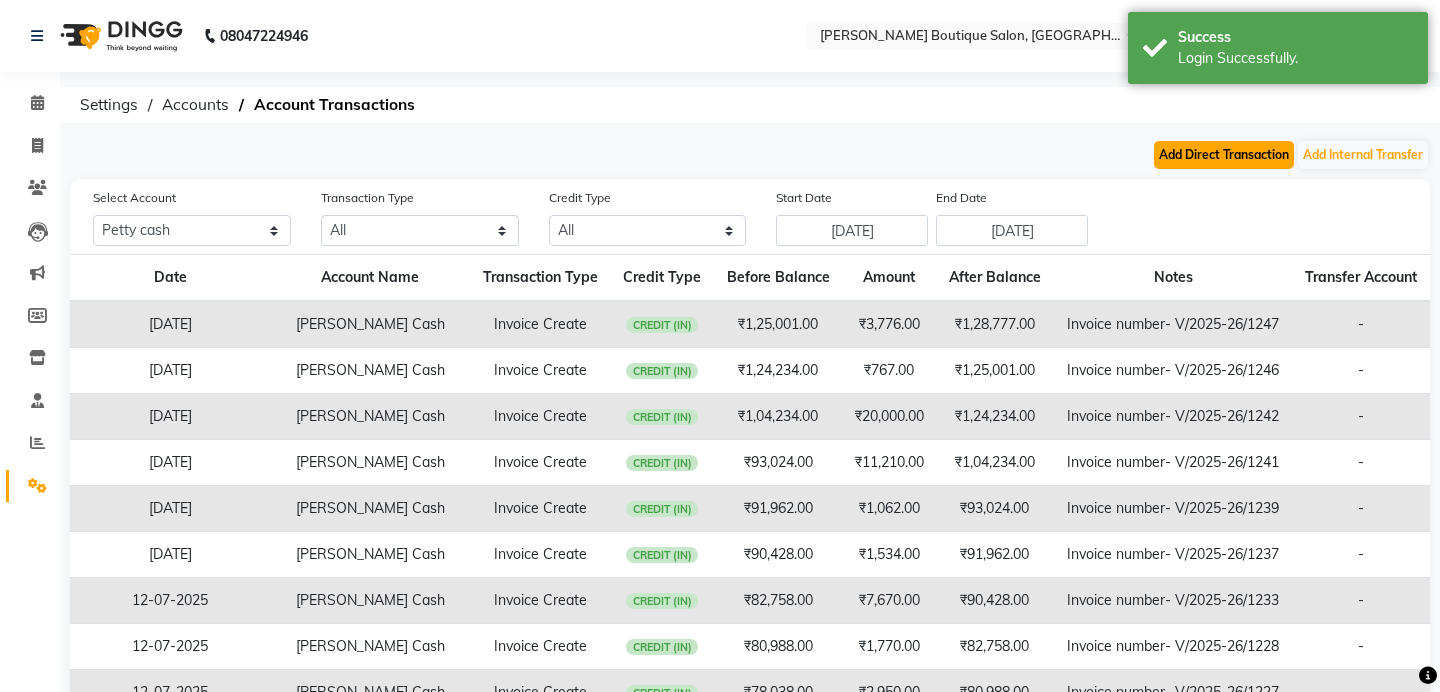 click on "Add Direct Transaction" 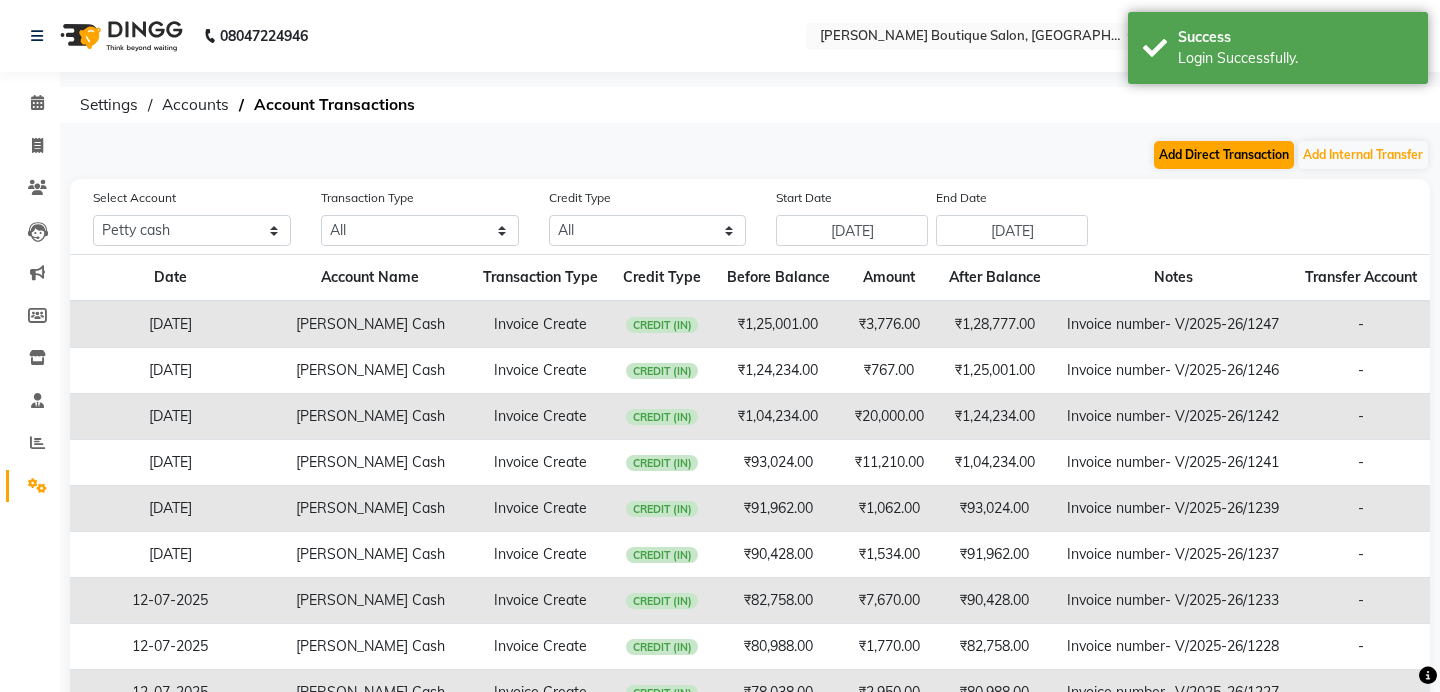 select on "direct" 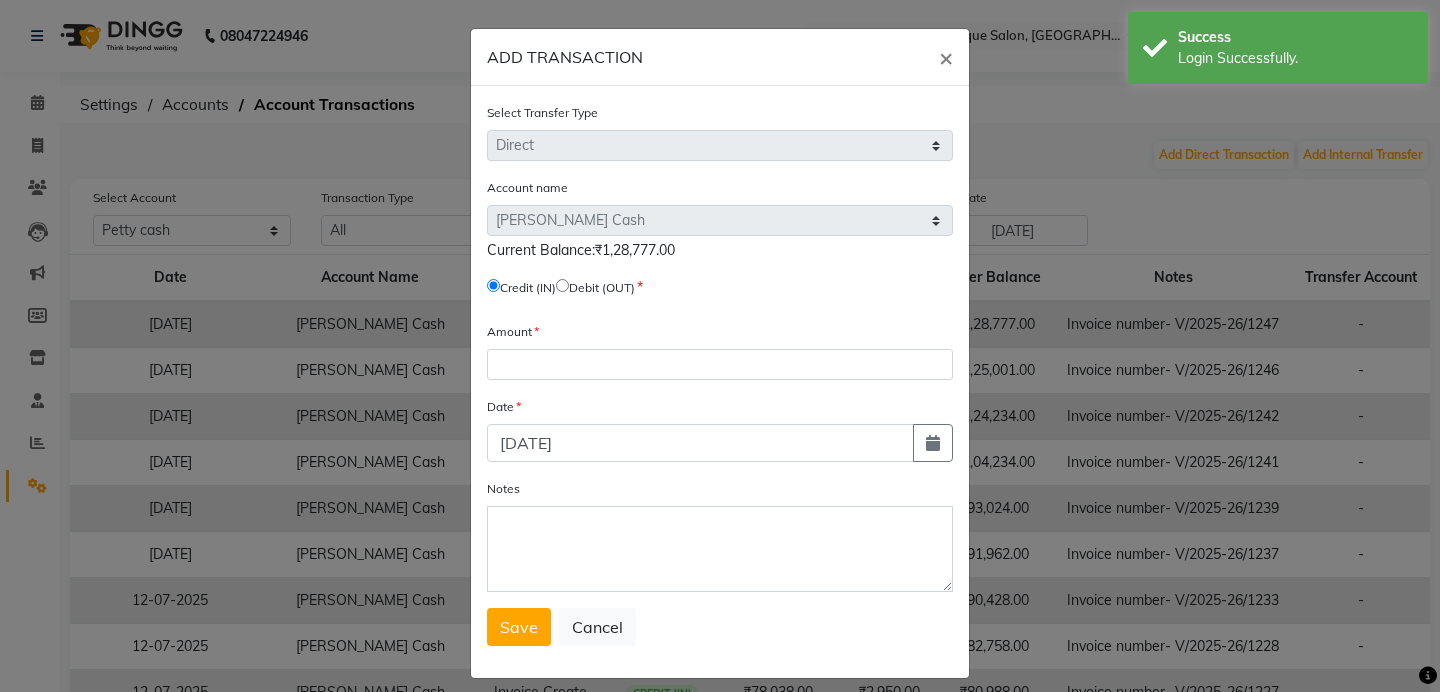 click 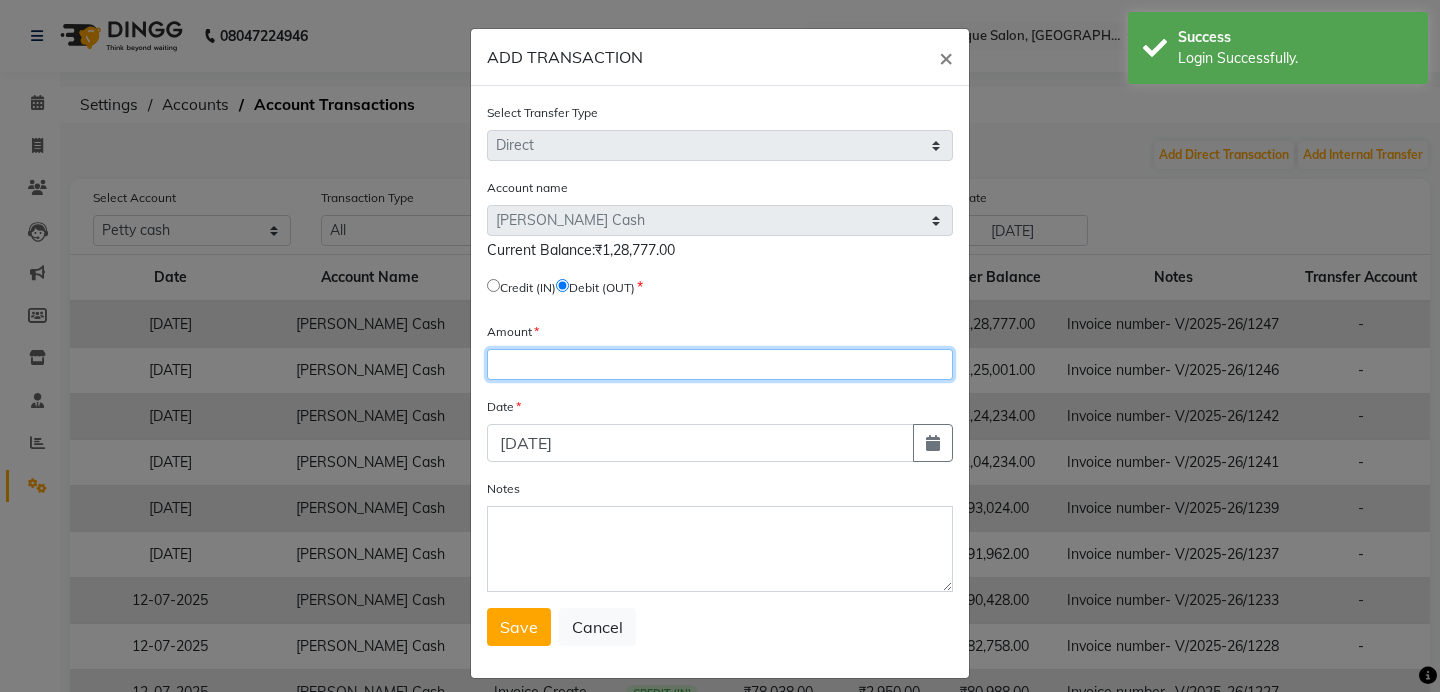 click 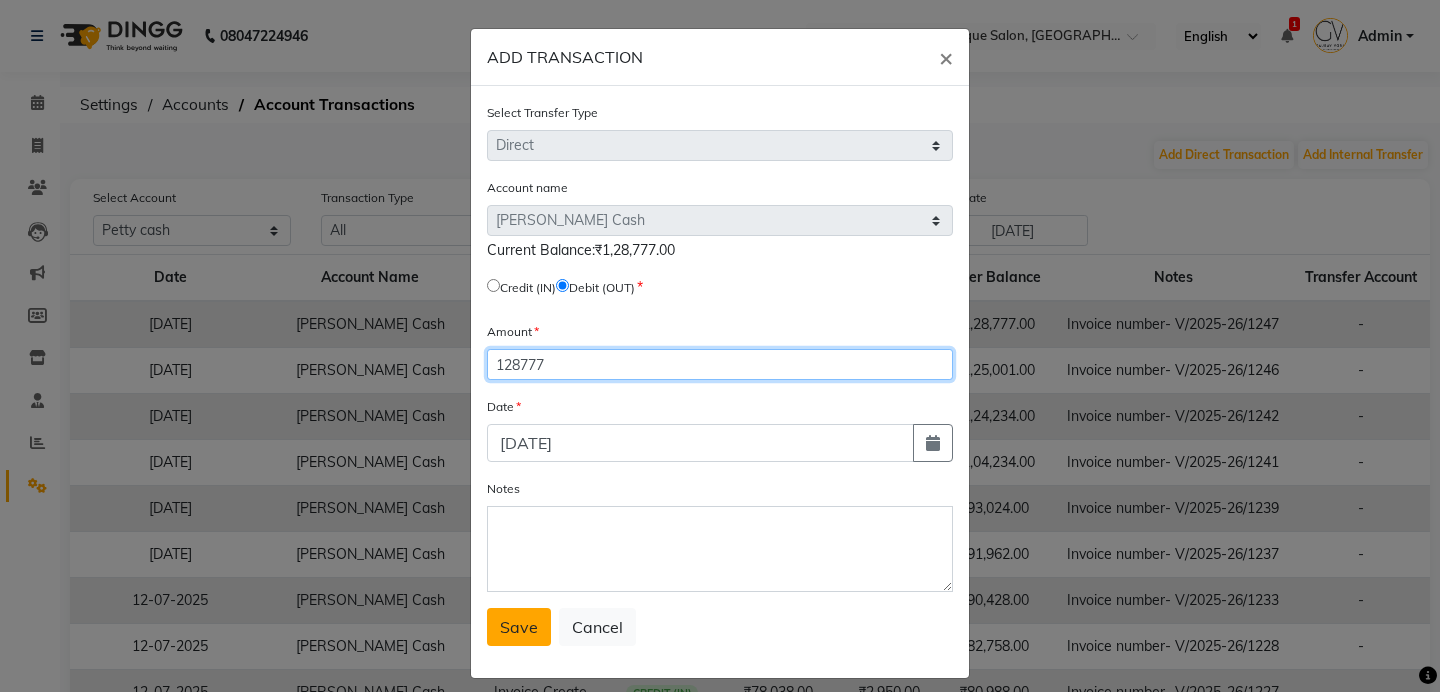 type on "128777" 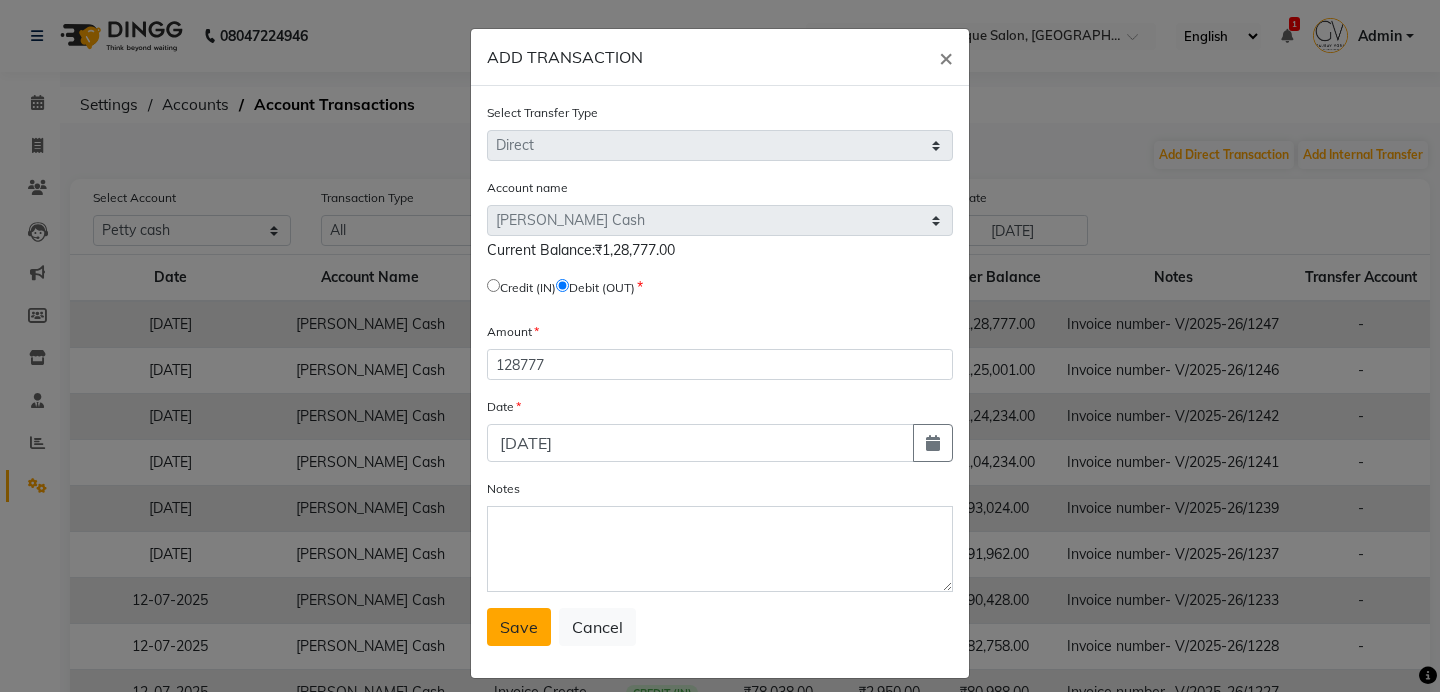 click on "Save" at bounding box center [519, 627] 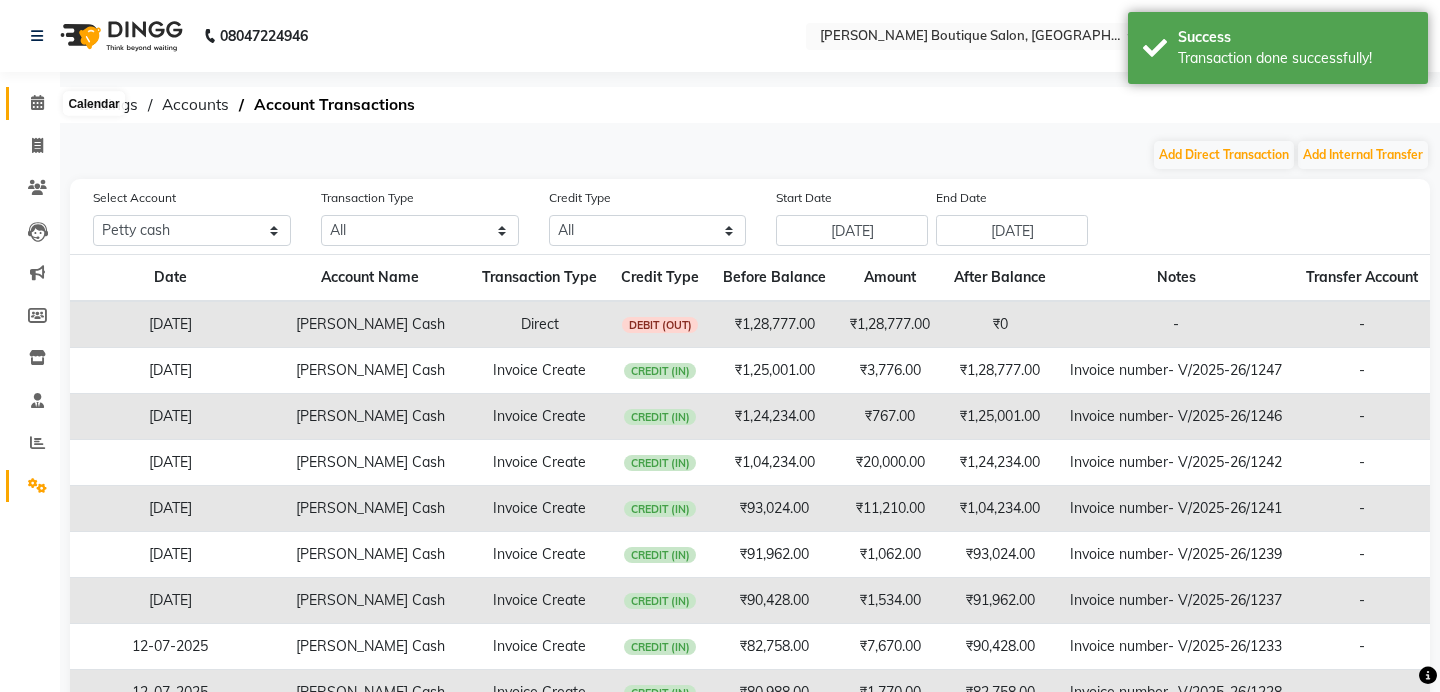 click 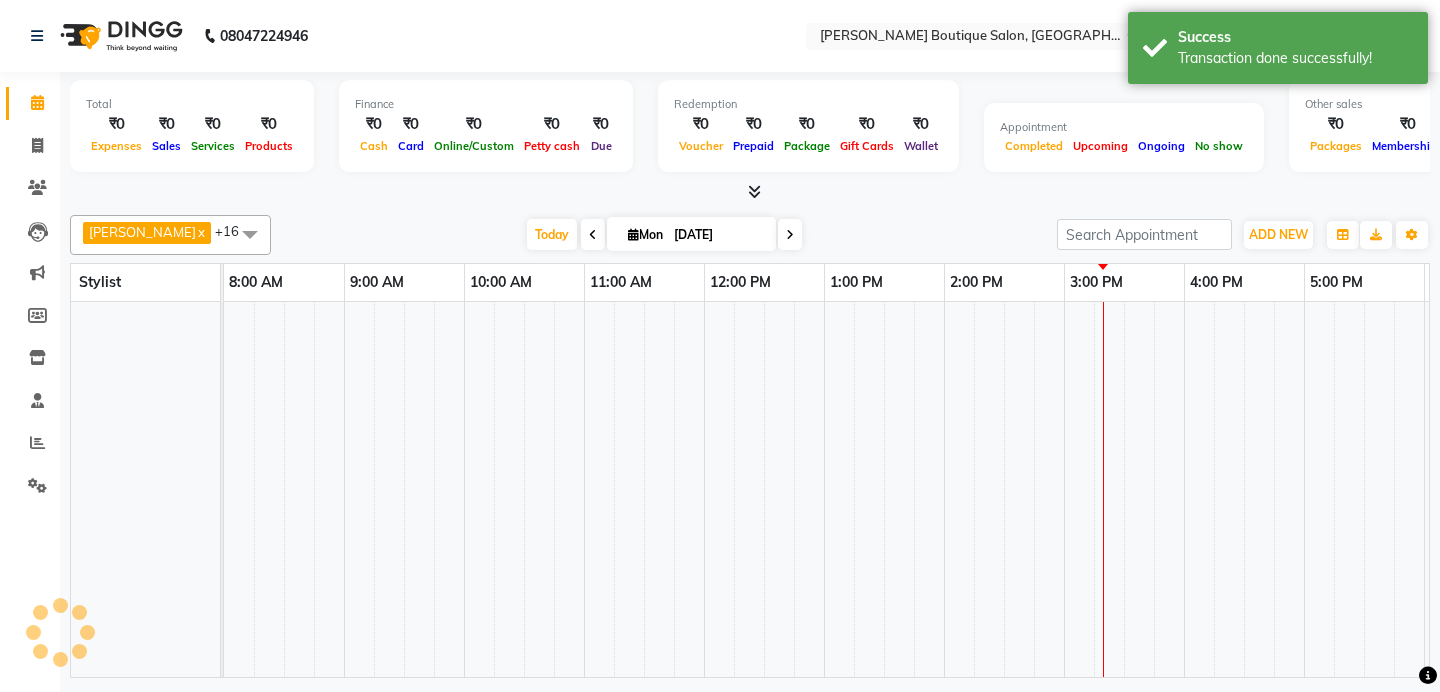 scroll, scrollTop: 0, scrollLeft: 235, axis: horizontal 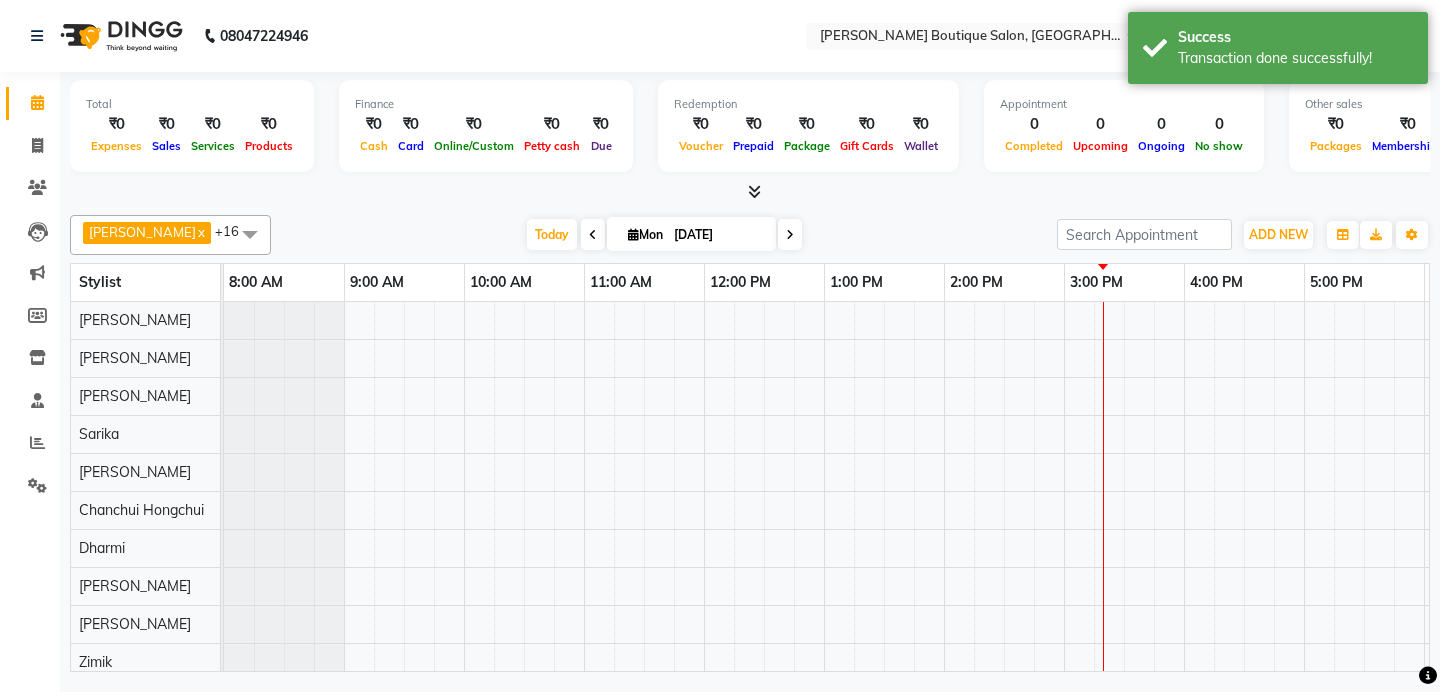 click at bounding box center [790, 235] 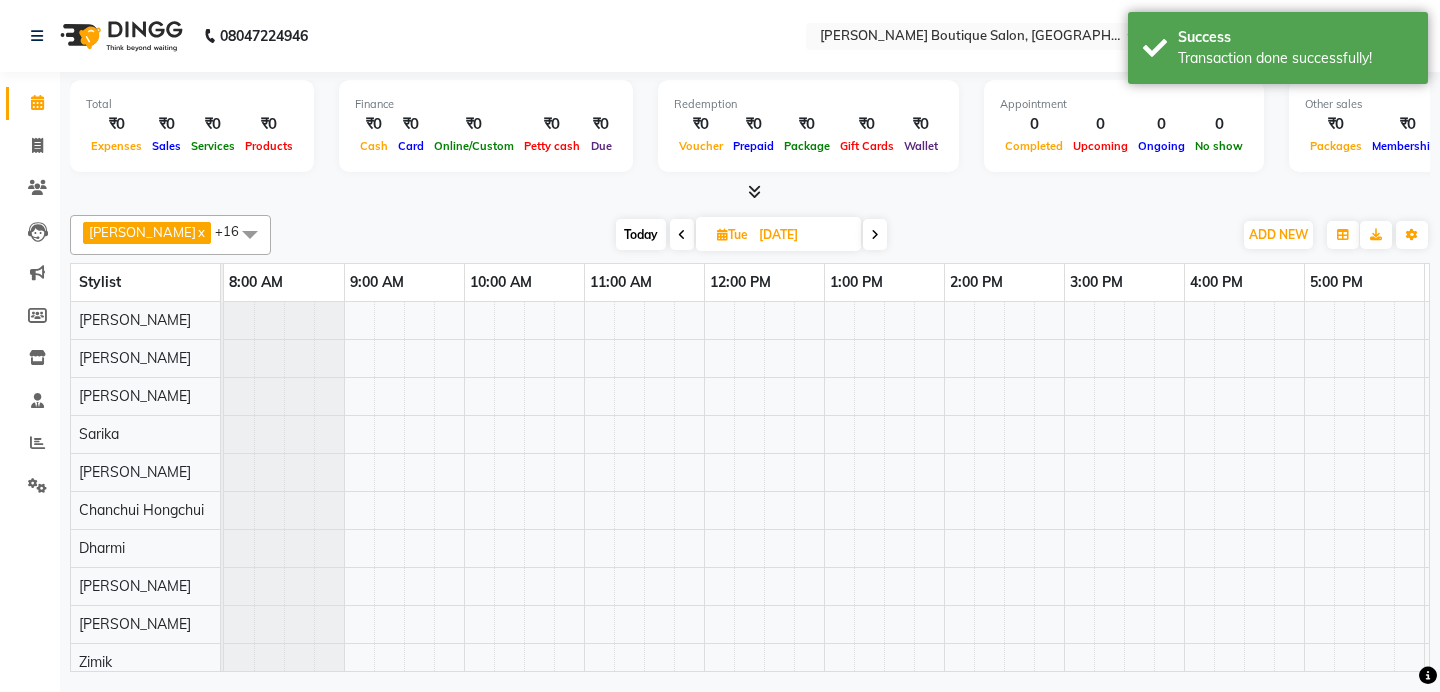 scroll, scrollTop: 0, scrollLeft: 595, axis: horizontal 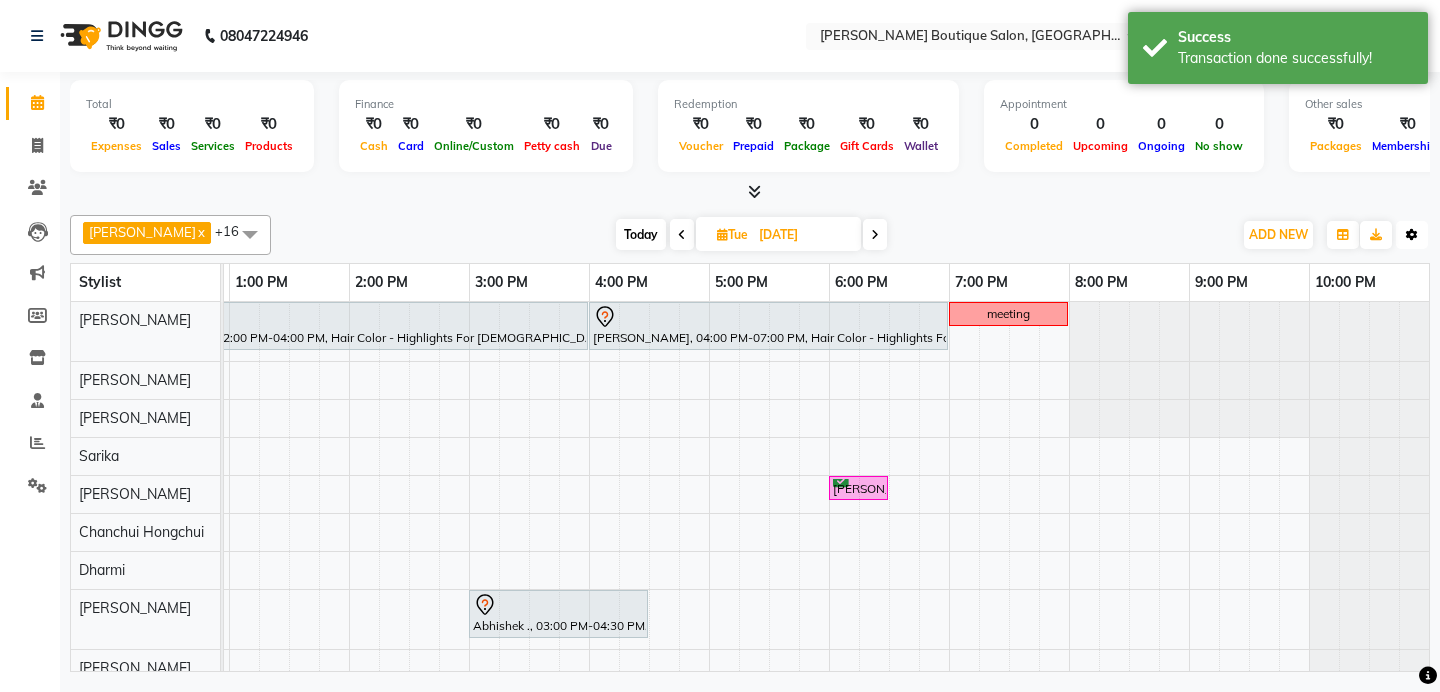 click on "Toggle Dropdown" at bounding box center [1412, 235] 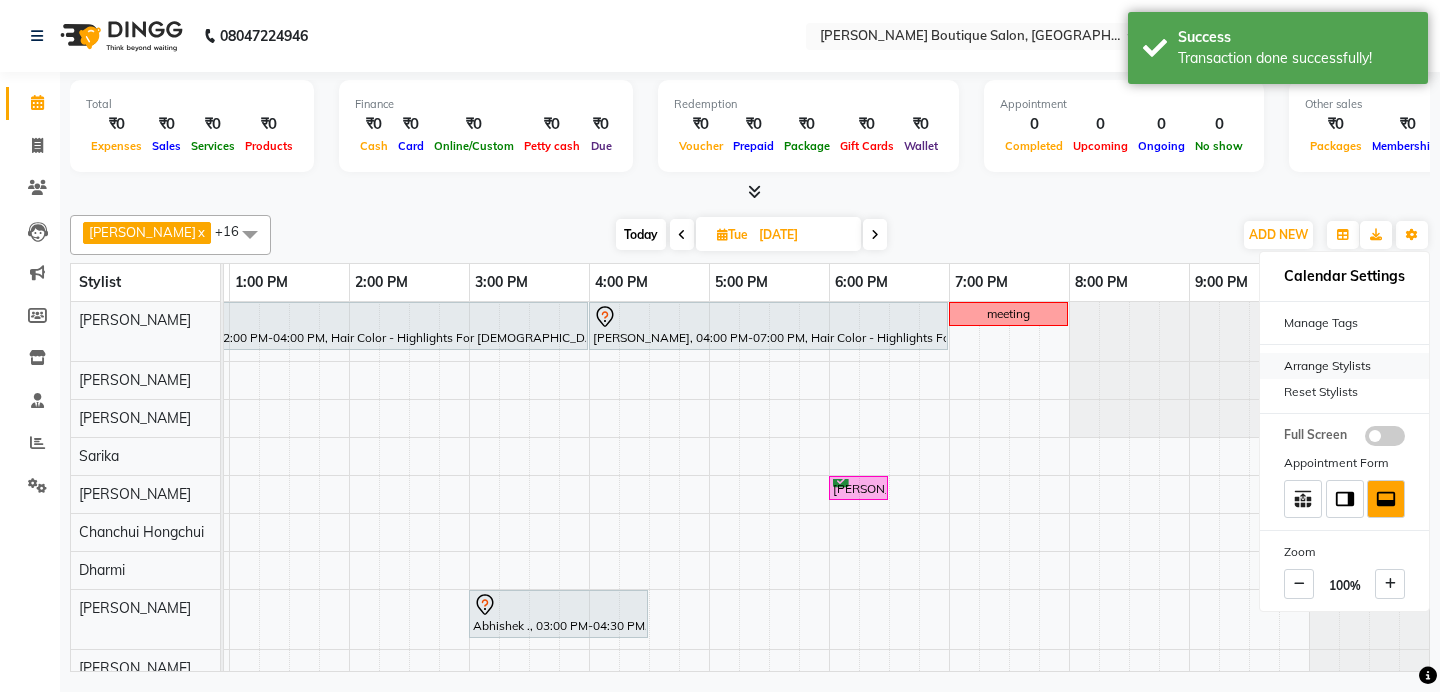 click on "Arrange Stylists" at bounding box center (1344, 366) 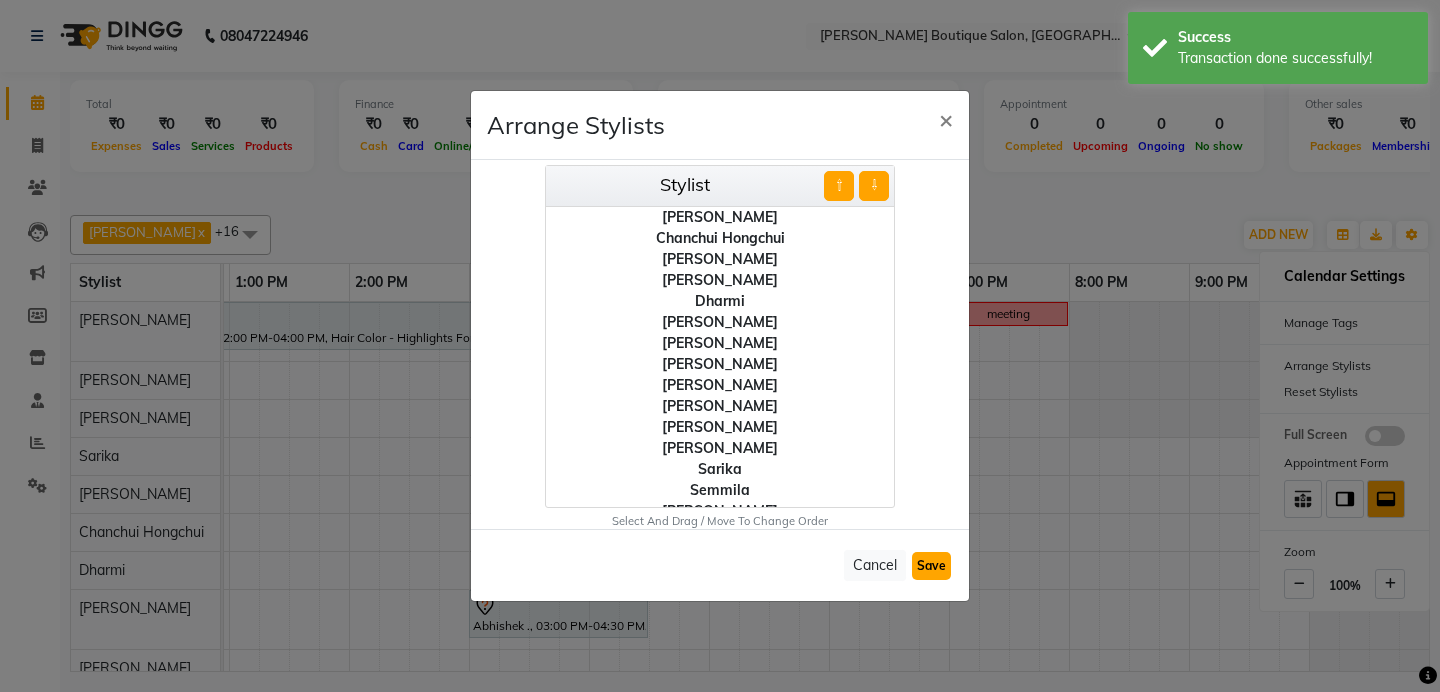 click on "Save" 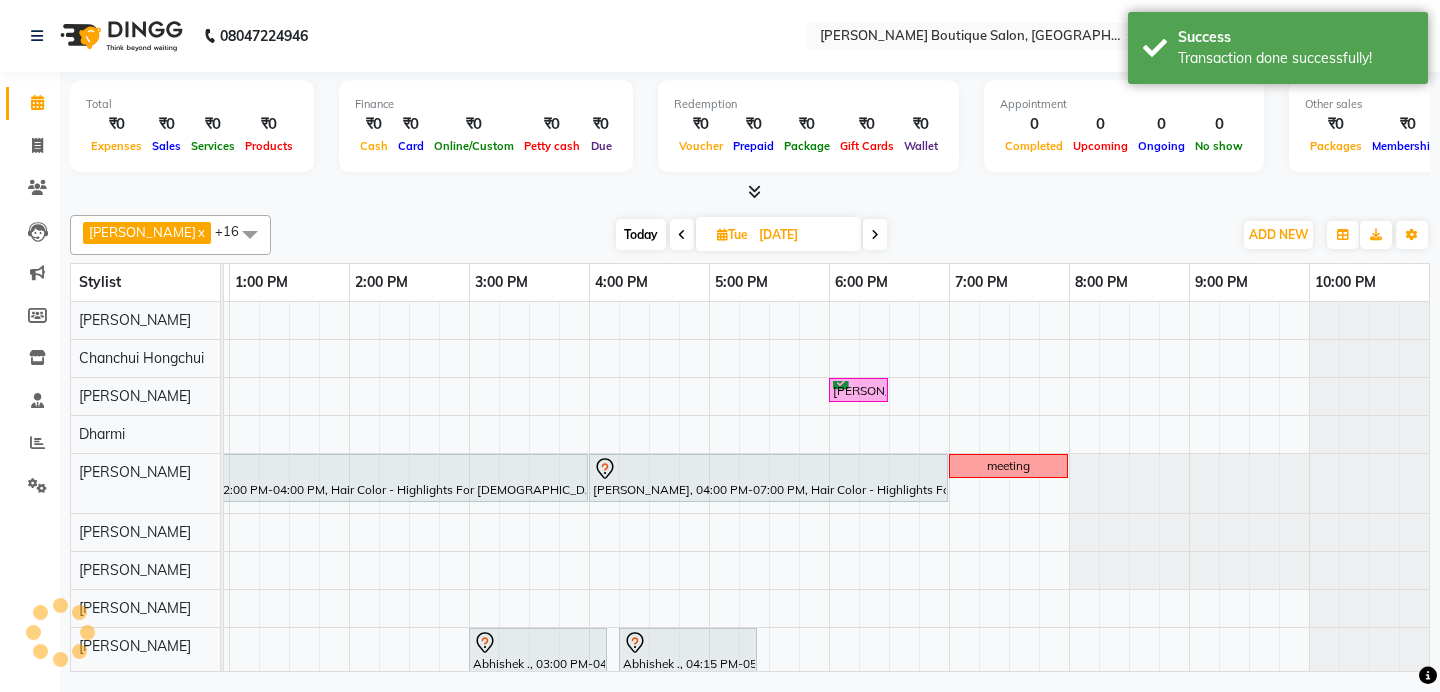 scroll, scrollTop: 152, scrollLeft: 0, axis: vertical 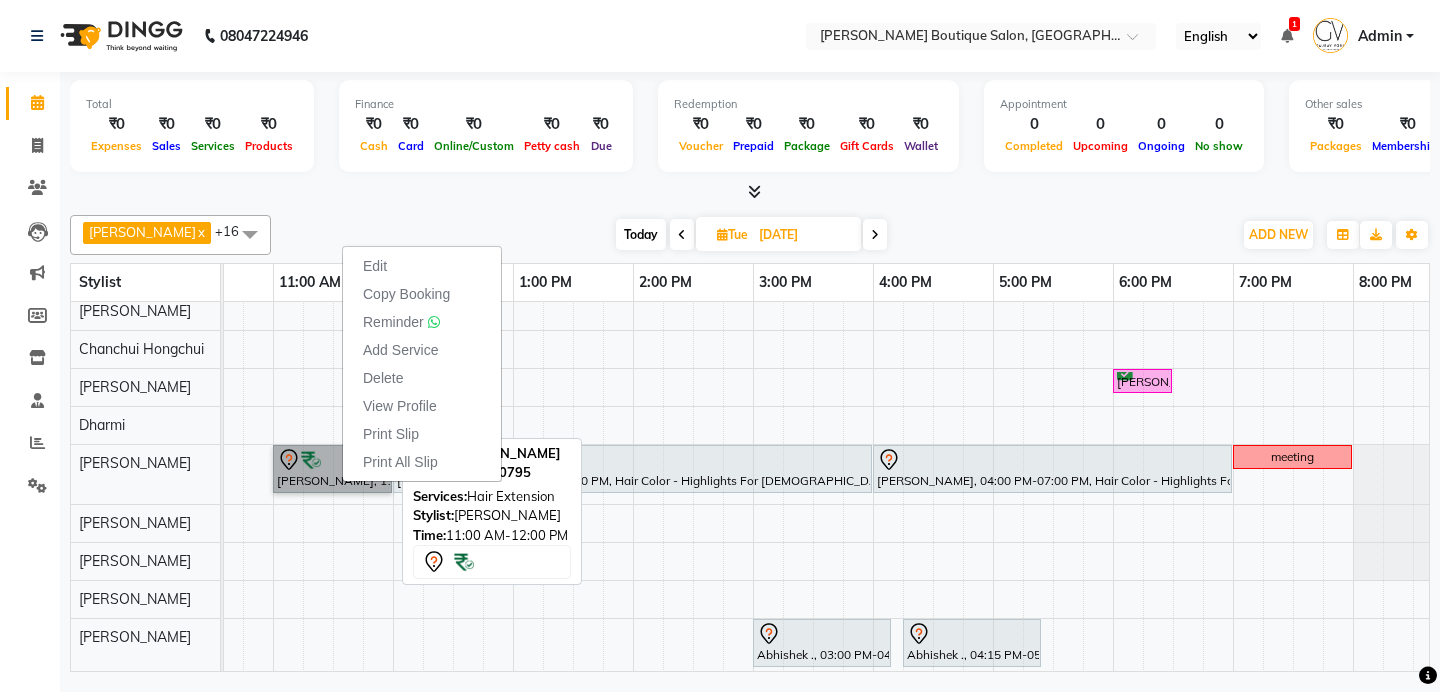 click on "[PERSON_NAME], 11:00 AM-12:00 PM, Hair Extension" at bounding box center [332, 469] 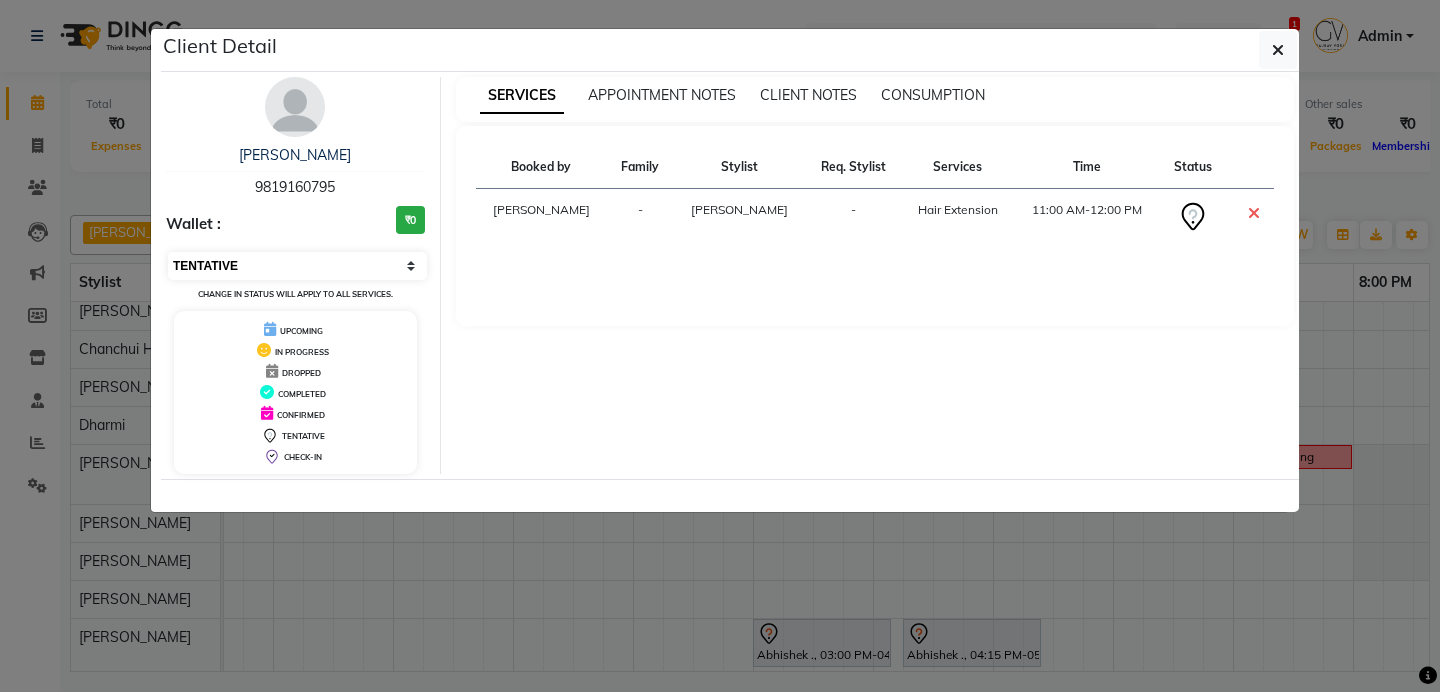 click on "Select CONFIRMED TENTATIVE" at bounding box center (297, 266) 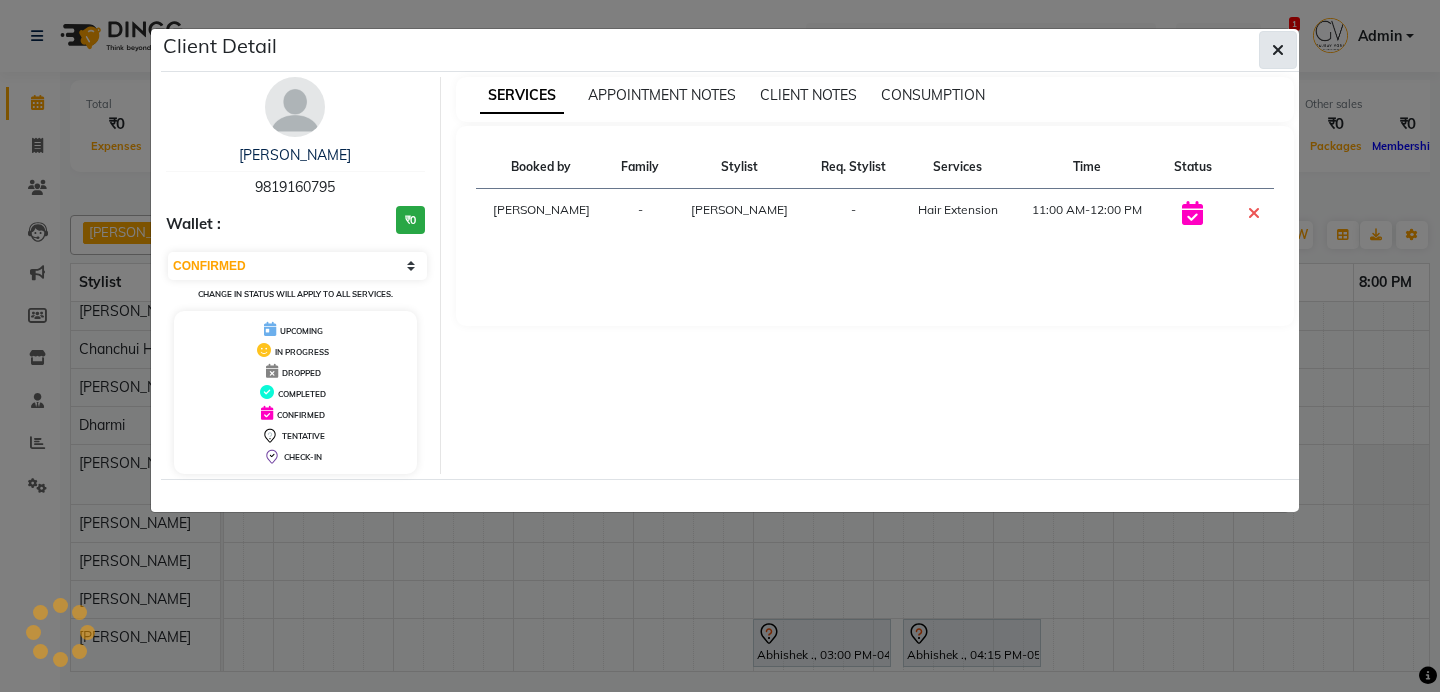 click 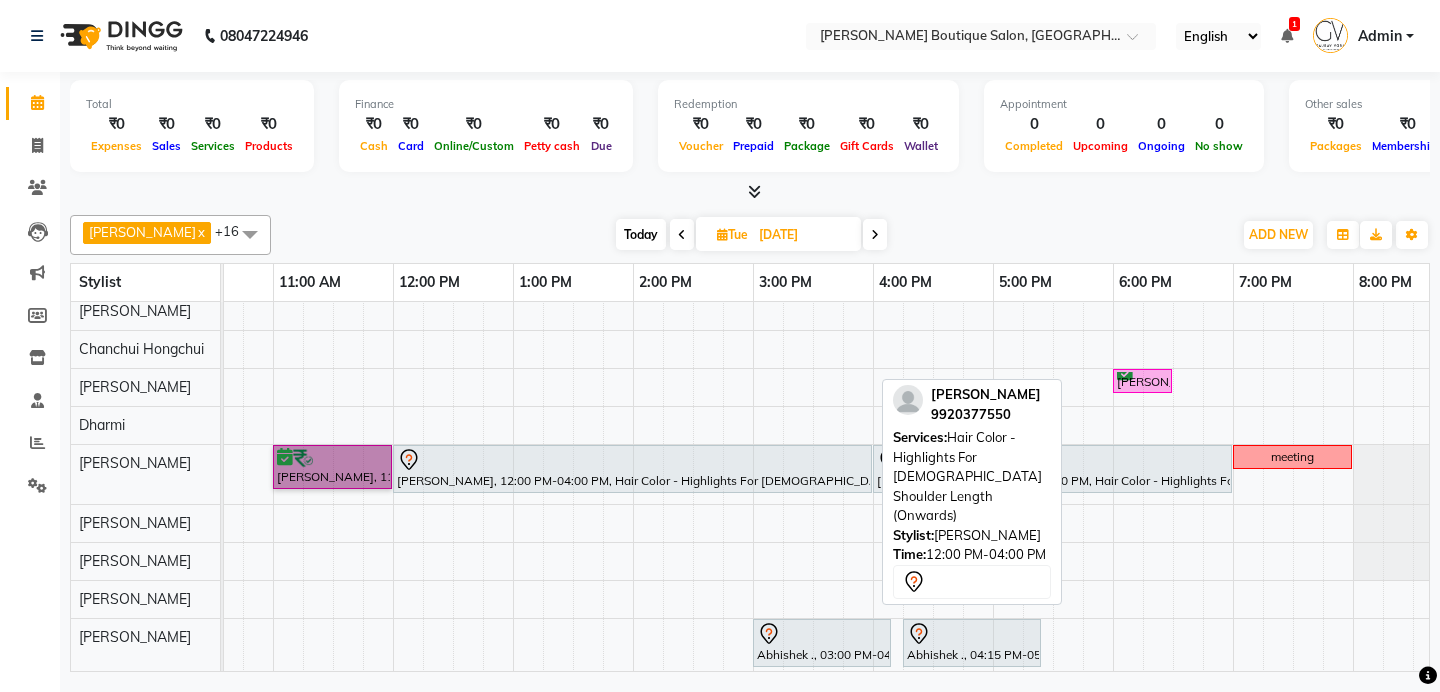 click at bounding box center (632, 460) 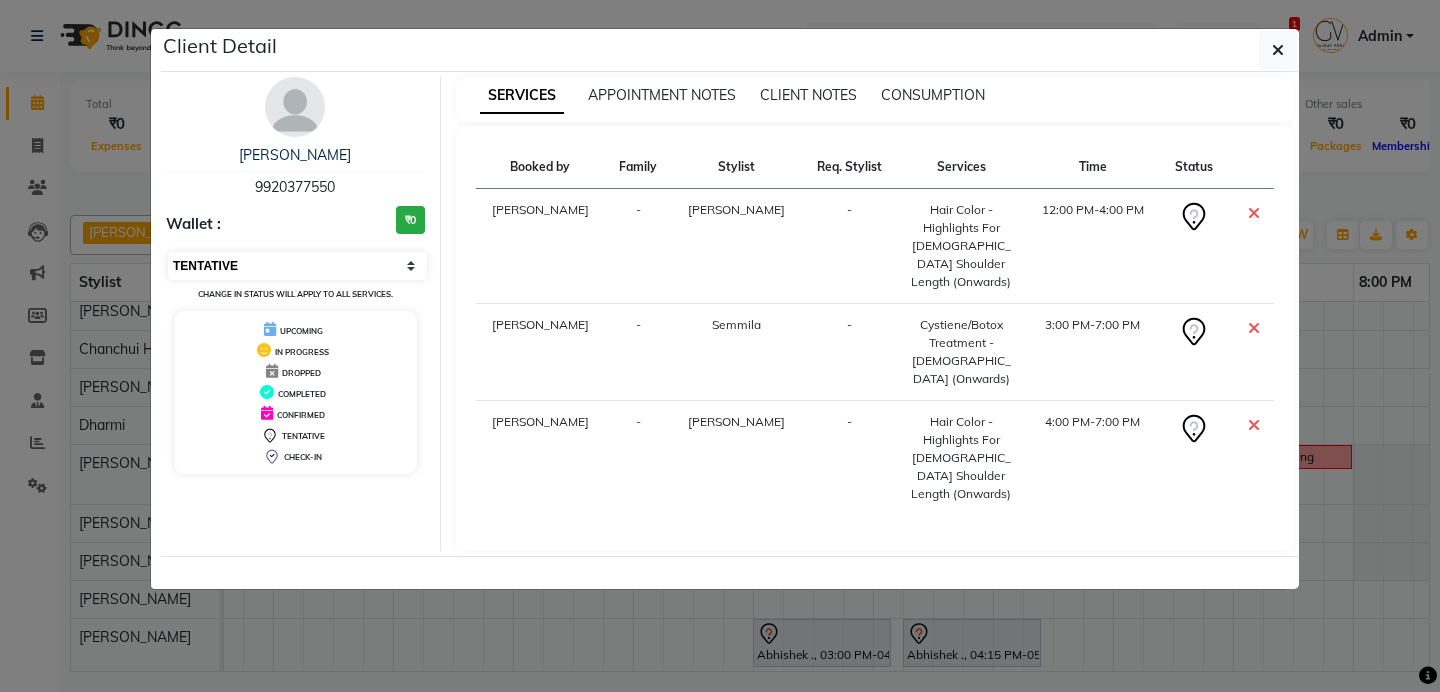 click on "Select CONFIRMED TENTATIVE" at bounding box center [297, 266] 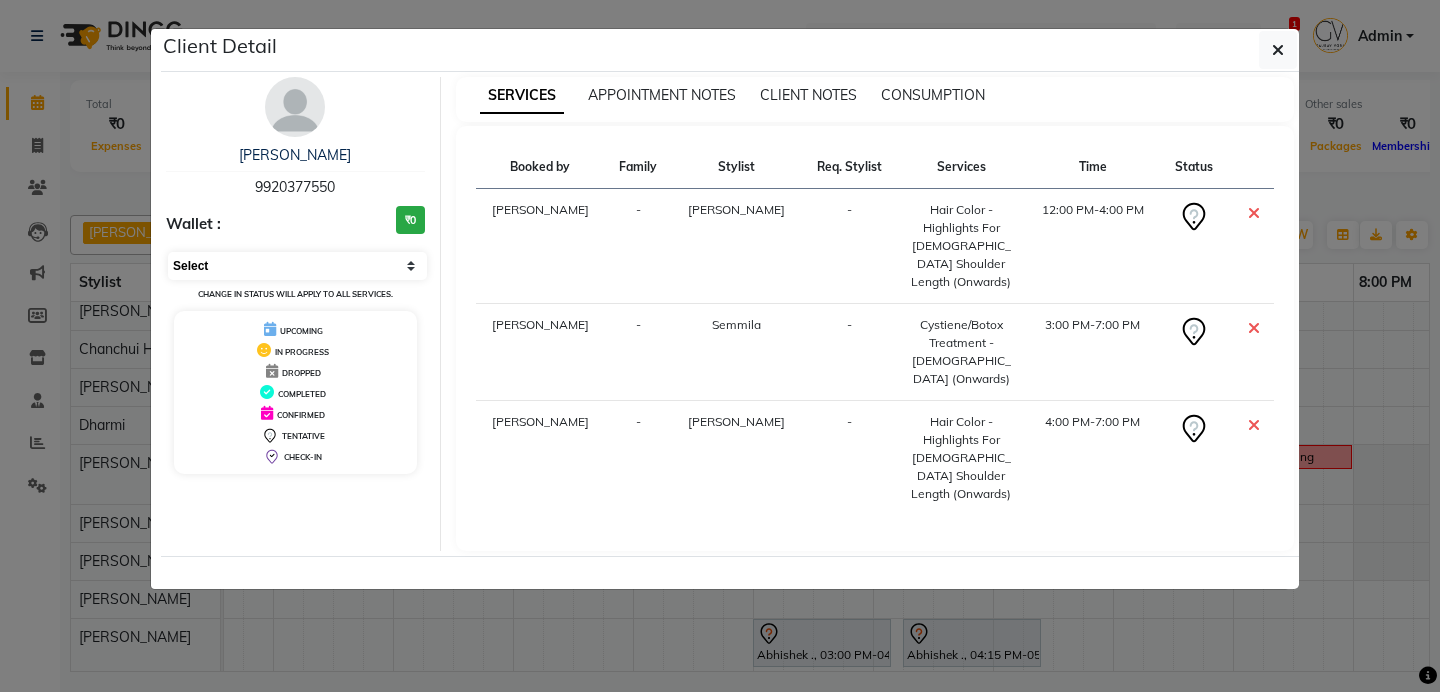 click on "Select CONFIRMED TENTATIVE" at bounding box center [297, 266] 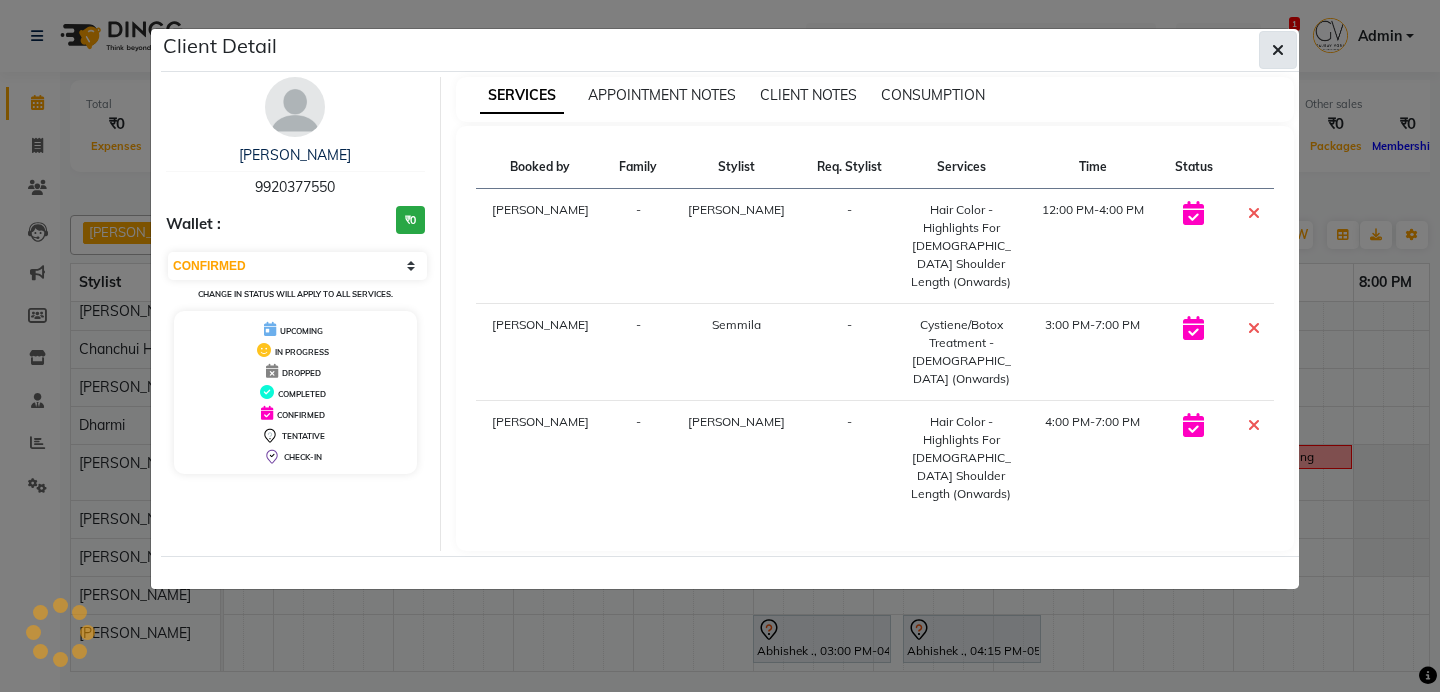 click 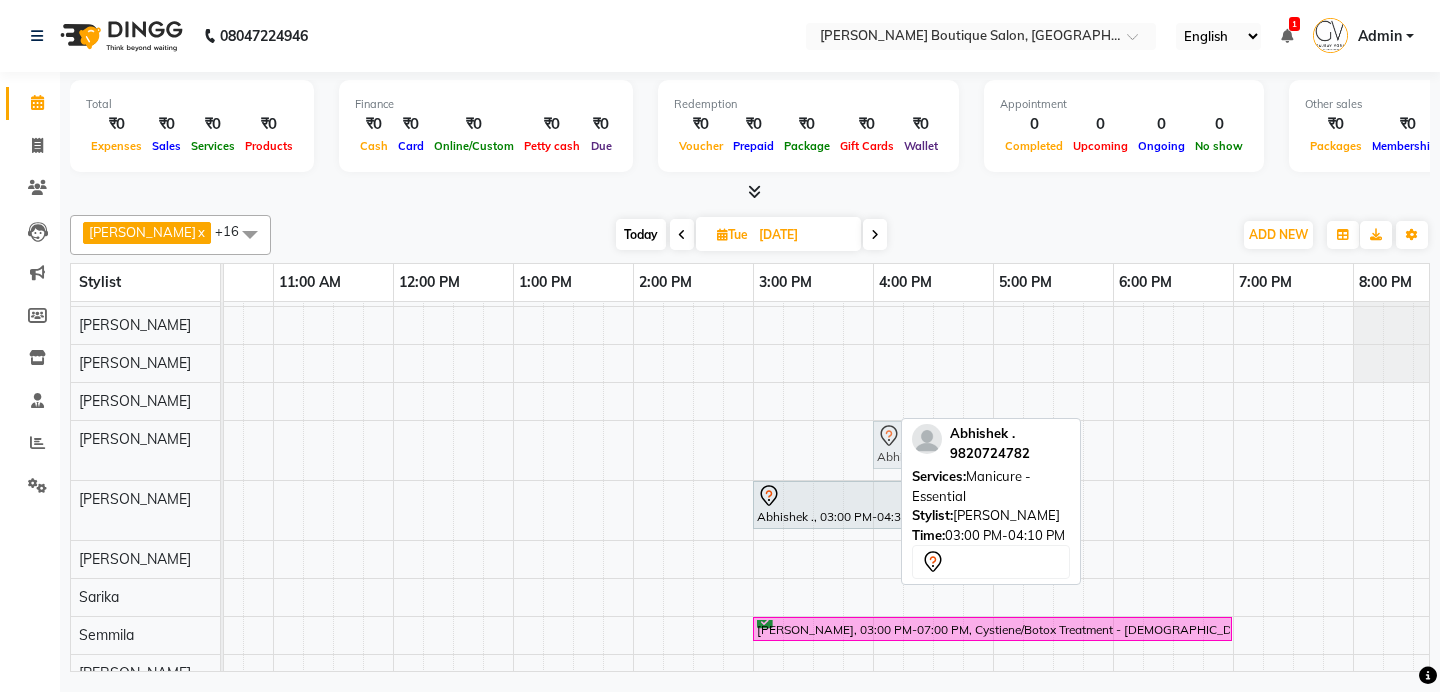 drag, startPoint x: 825, startPoint y: 442, endPoint x: 937, endPoint y: 440, distance: 112.01785 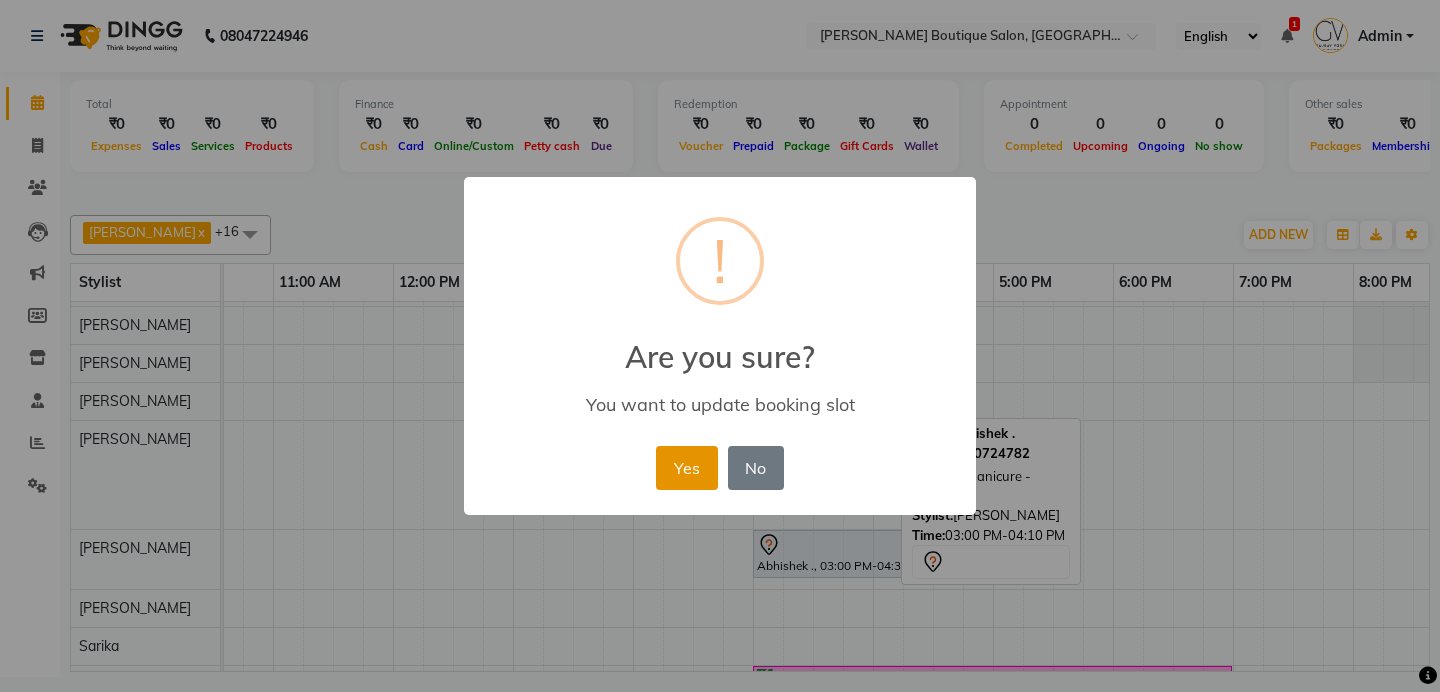 click on "Yes" at bounding box center (686, 468) 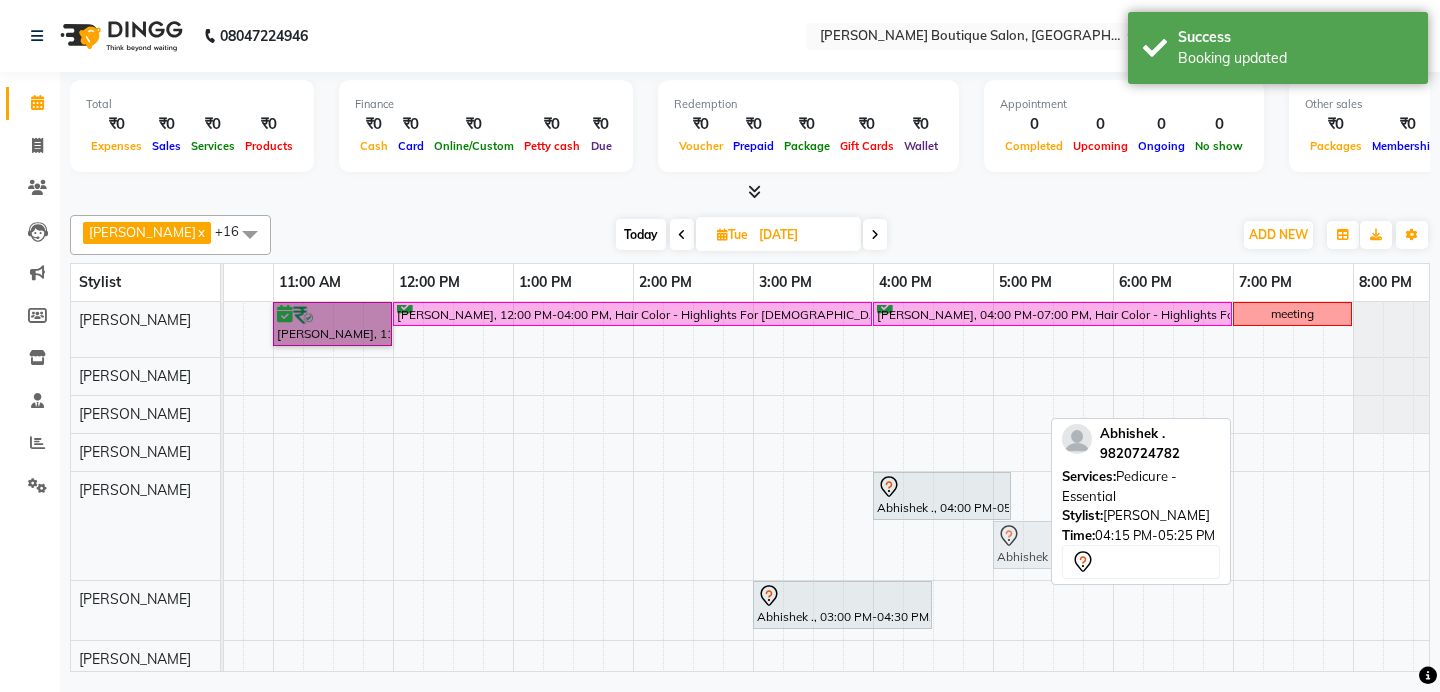 drag, startPoint x: 956, startPoint y: 546, endPoint x: 1055, endPoint y: 538, distance: 99.32271 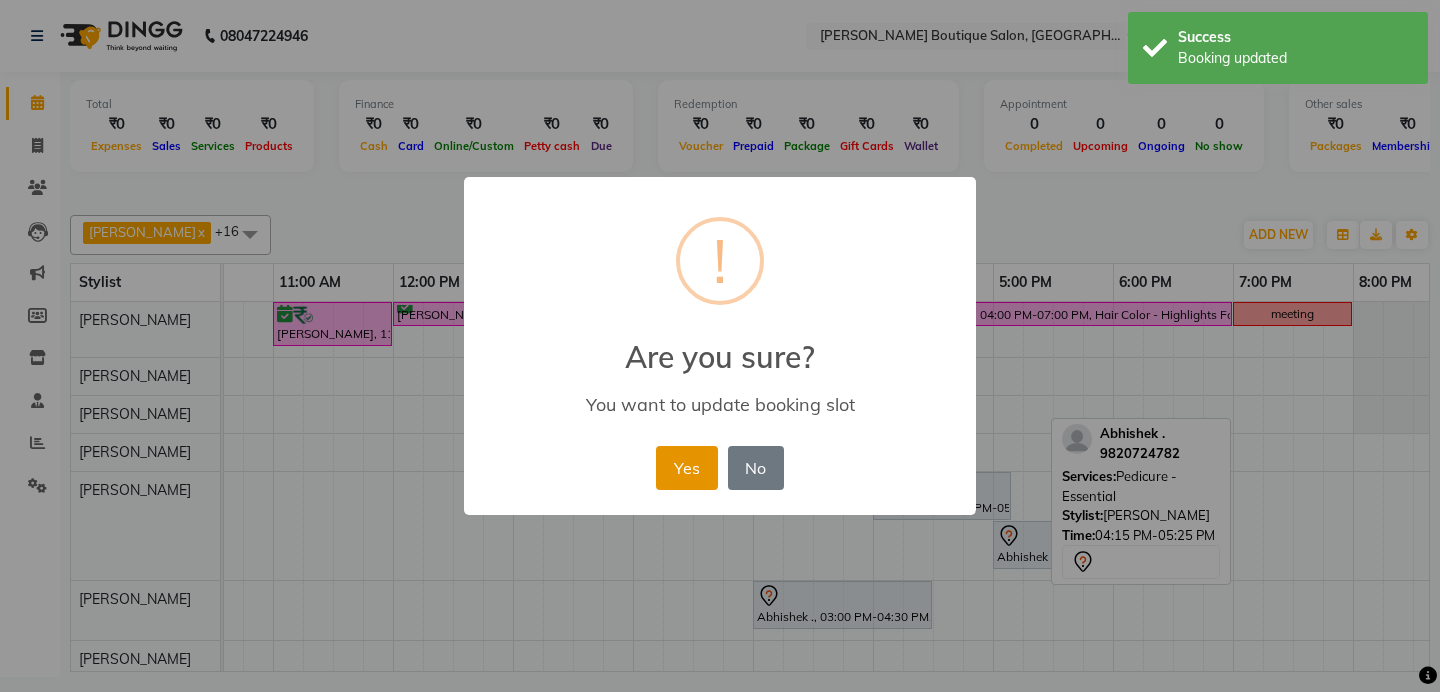 click on "Yes" at bounding box center (686, 468) 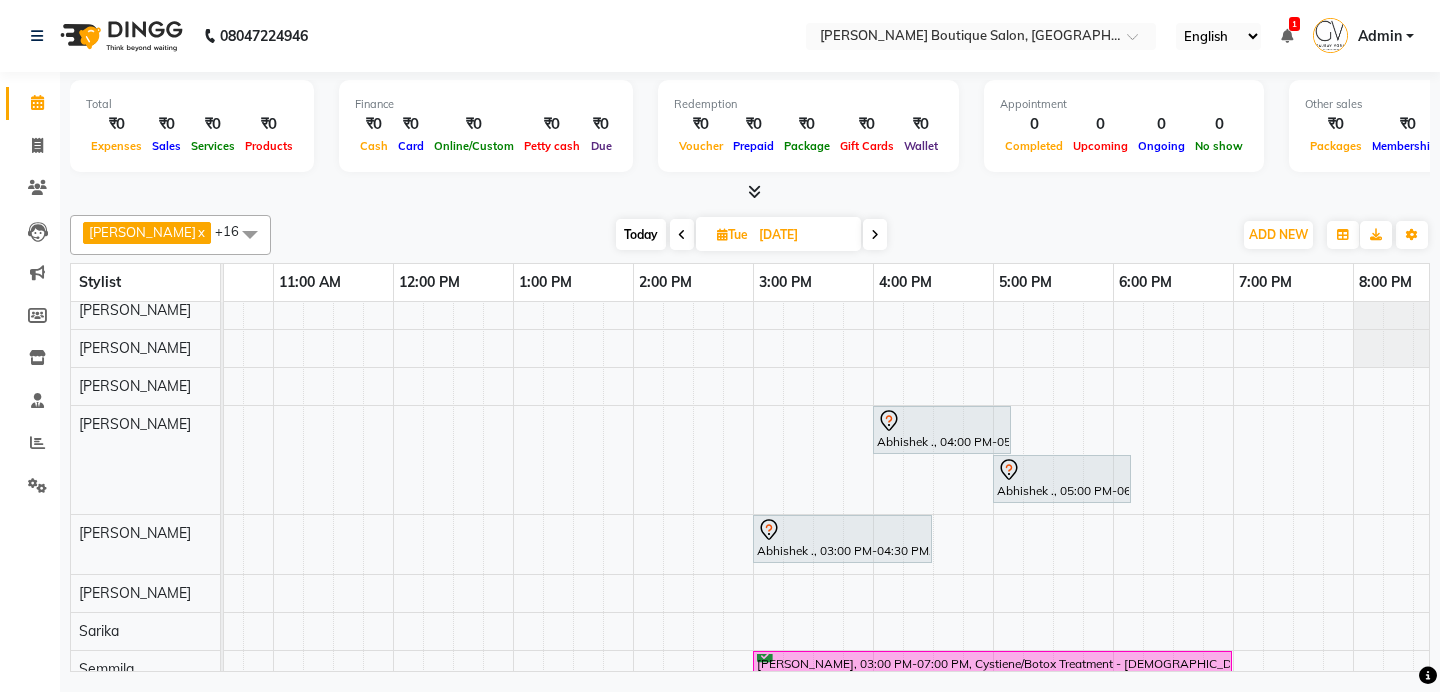 scroll, scrollTop: 153, scrollLeft: 311, axis: both 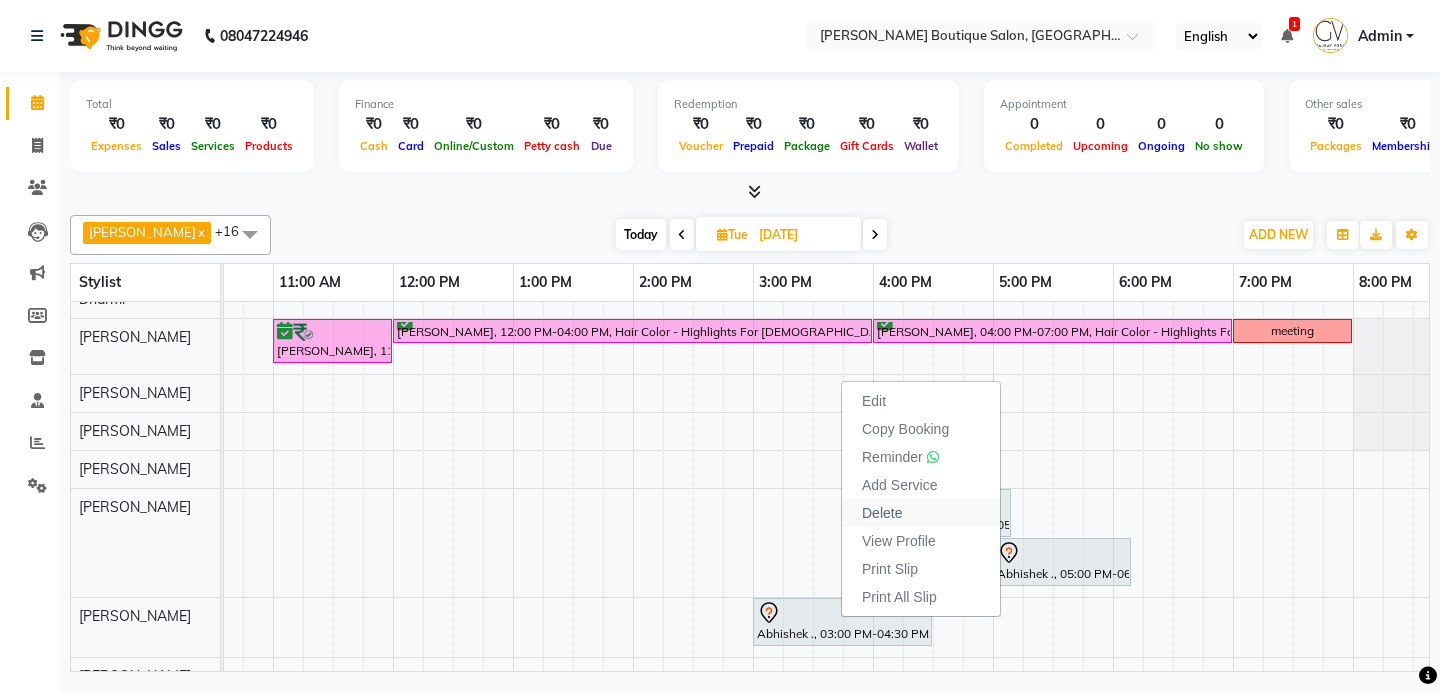 click on "Delete" at bounding box center (882, 513) 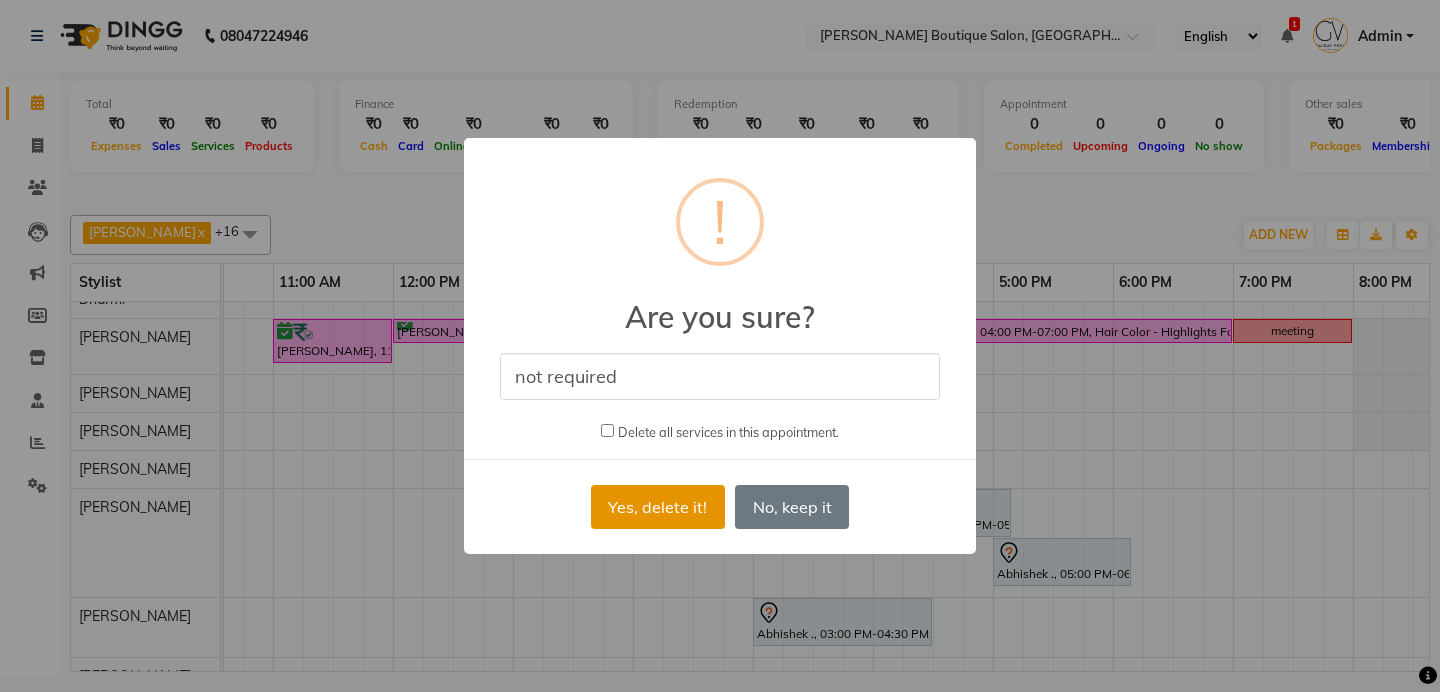 click on "Yes, delete it!" at bounding box center (658, 507) 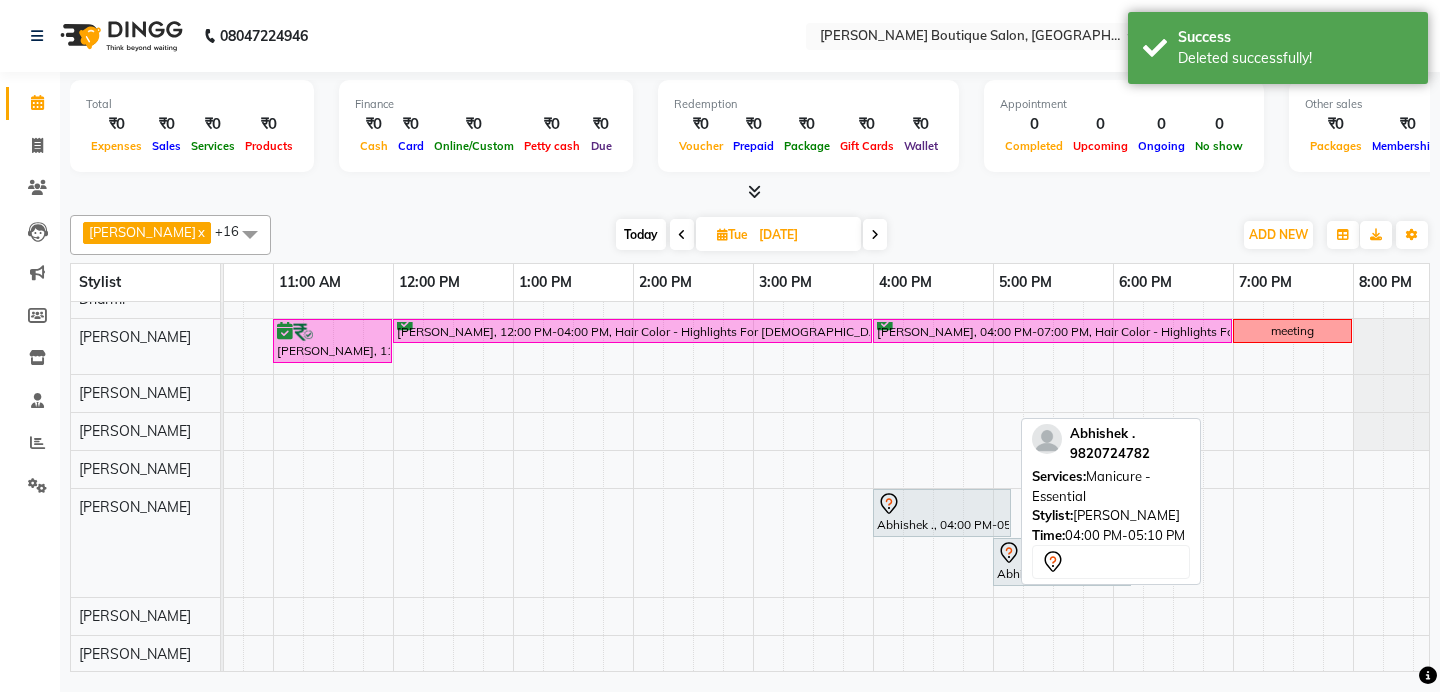 click on "Abhishek ., 04:00 PM-05:10 PM, Manicure - Essential" at bounding box center (942, 513) 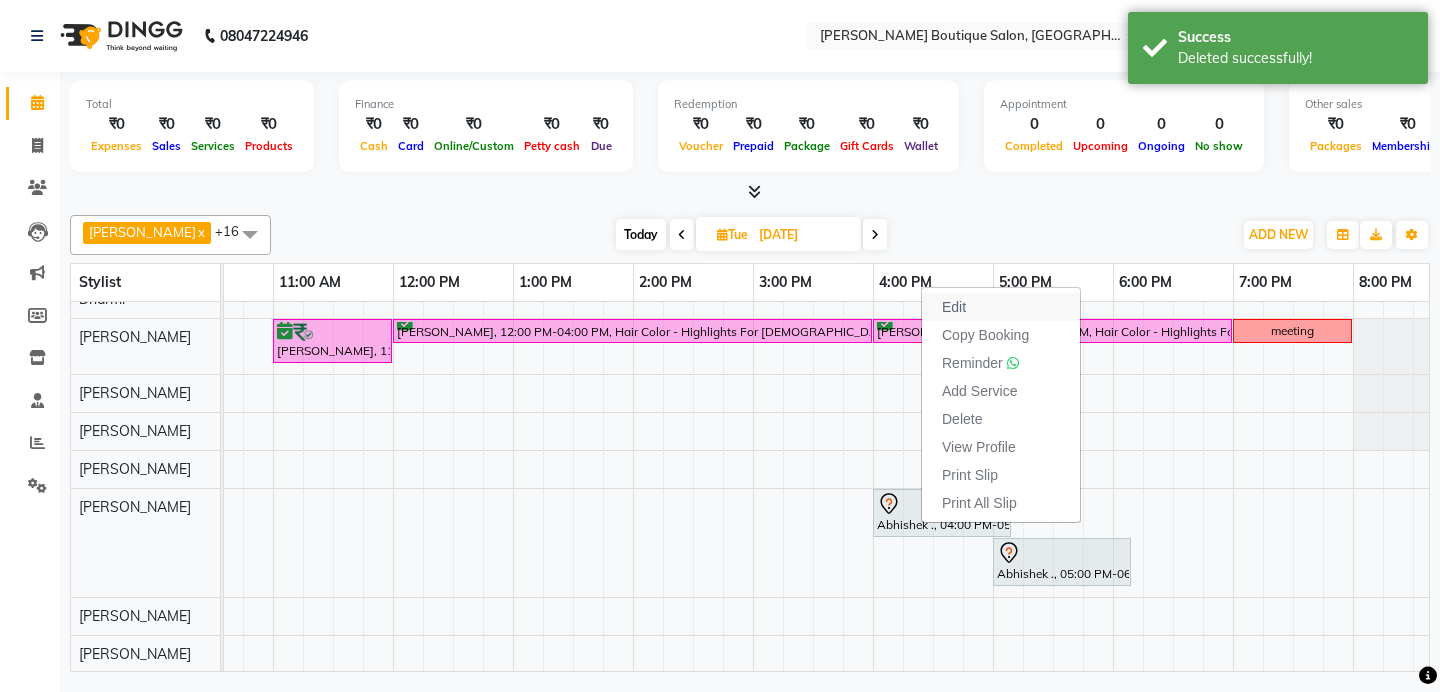 click on "Edit" at bounding box center (1001, 307) 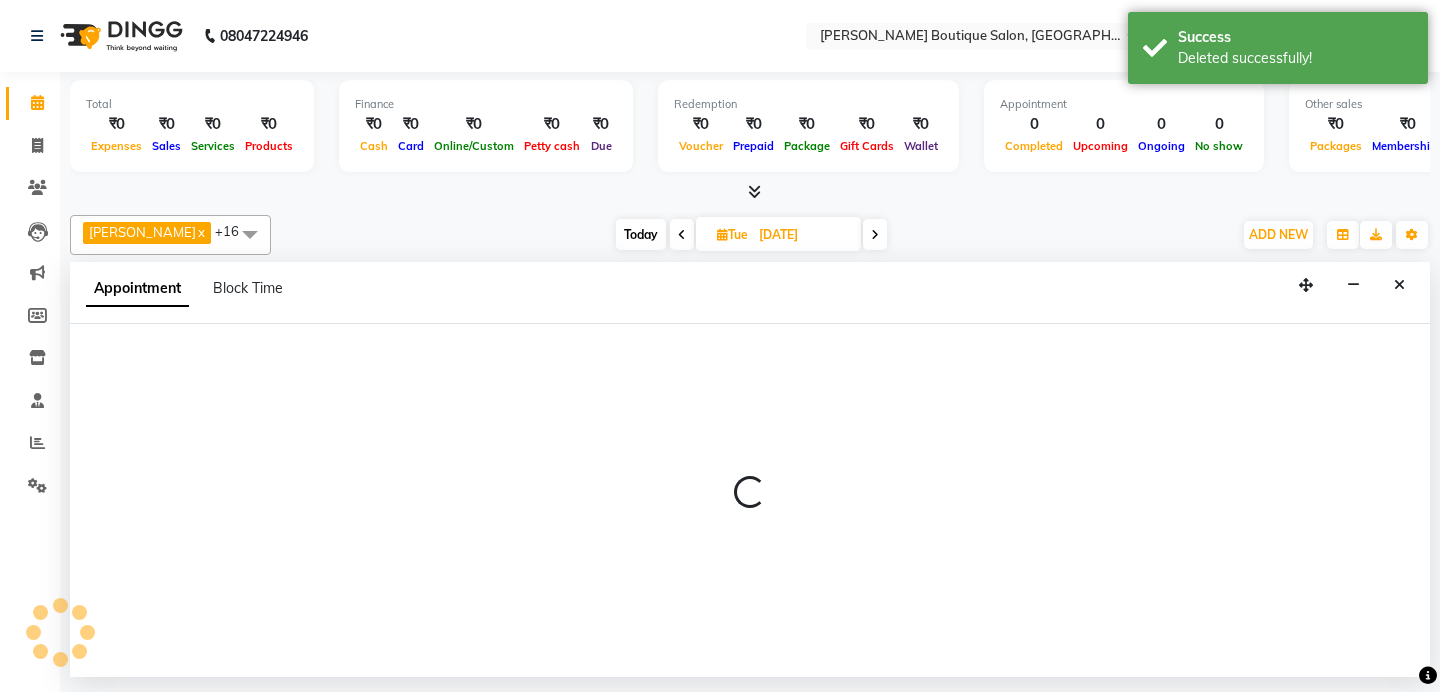 scroll, scrollTop: 0, scrollLeft: 595, axis: horizontal 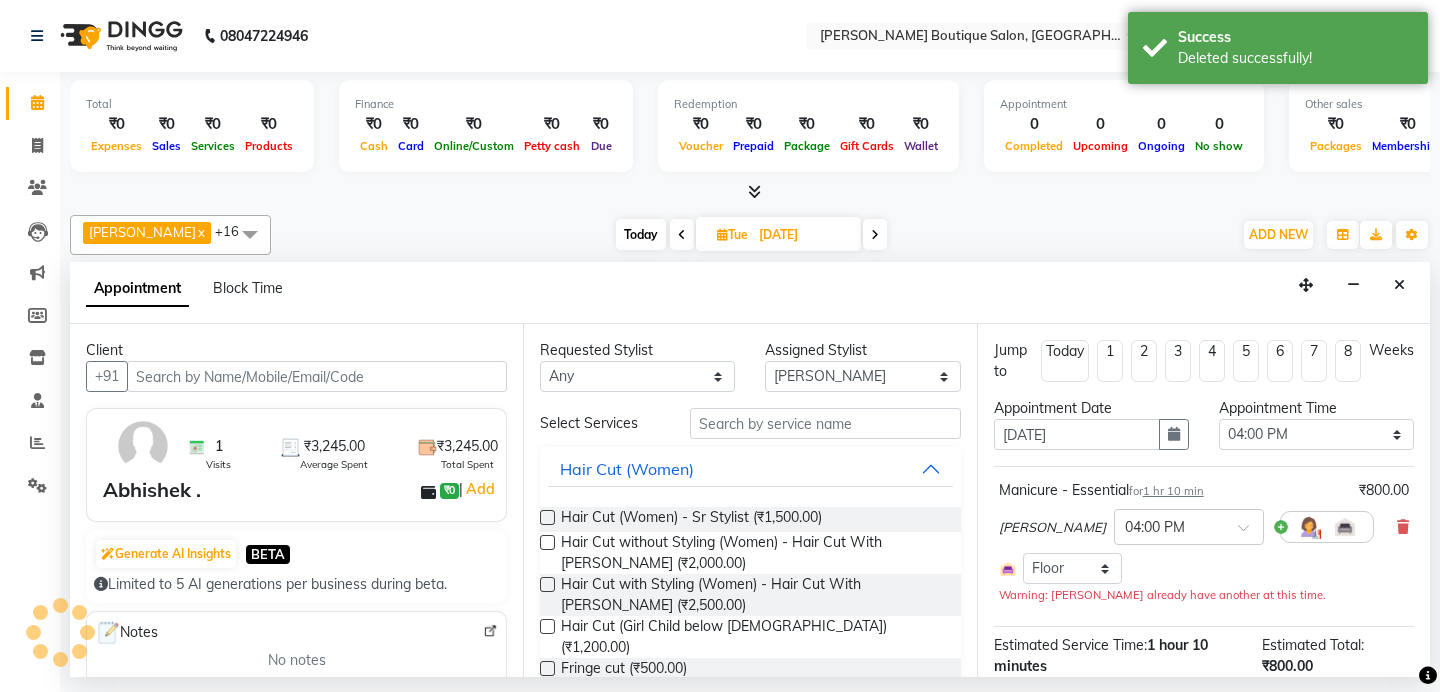 select on "2430" 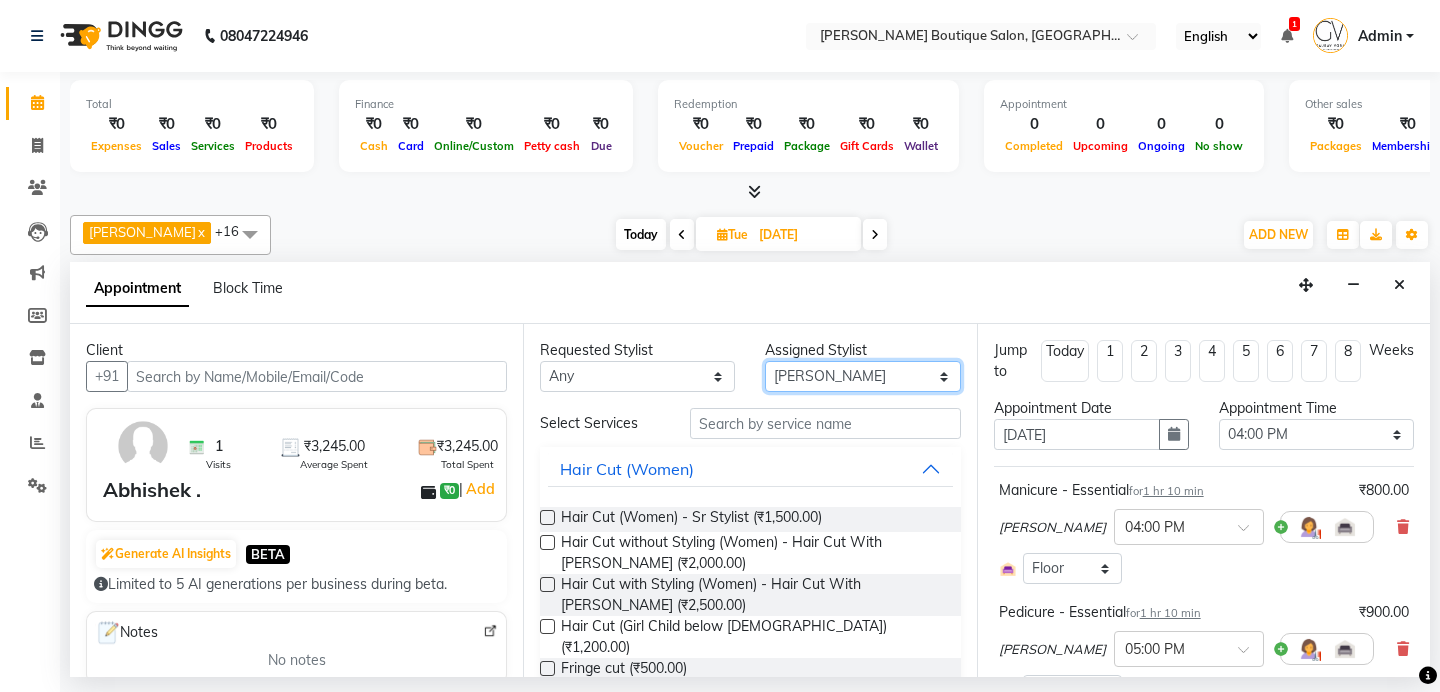 click on "Select [PERSON_NAME] Hongchui [PERSON_NAME] Gaurav [PERSON_NAME] [PERSON_NAME] [PERSON_NAME] [PERSON_NAME] [PERSON_NAME] [PERSON_NAME] [PERSON_NAME]  Semmila   [PERSON_NAME] Zimik" at bounding box center (862, 376) 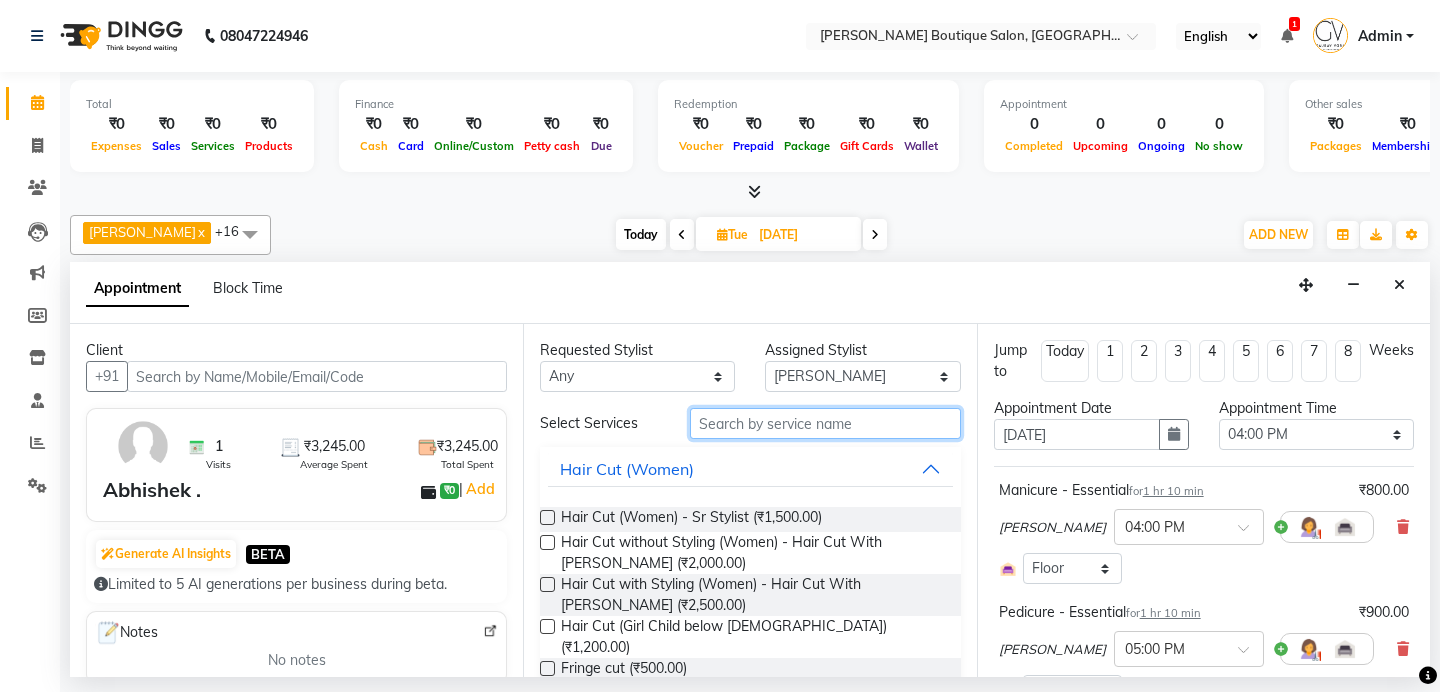 click at bounding box center [825, 423] 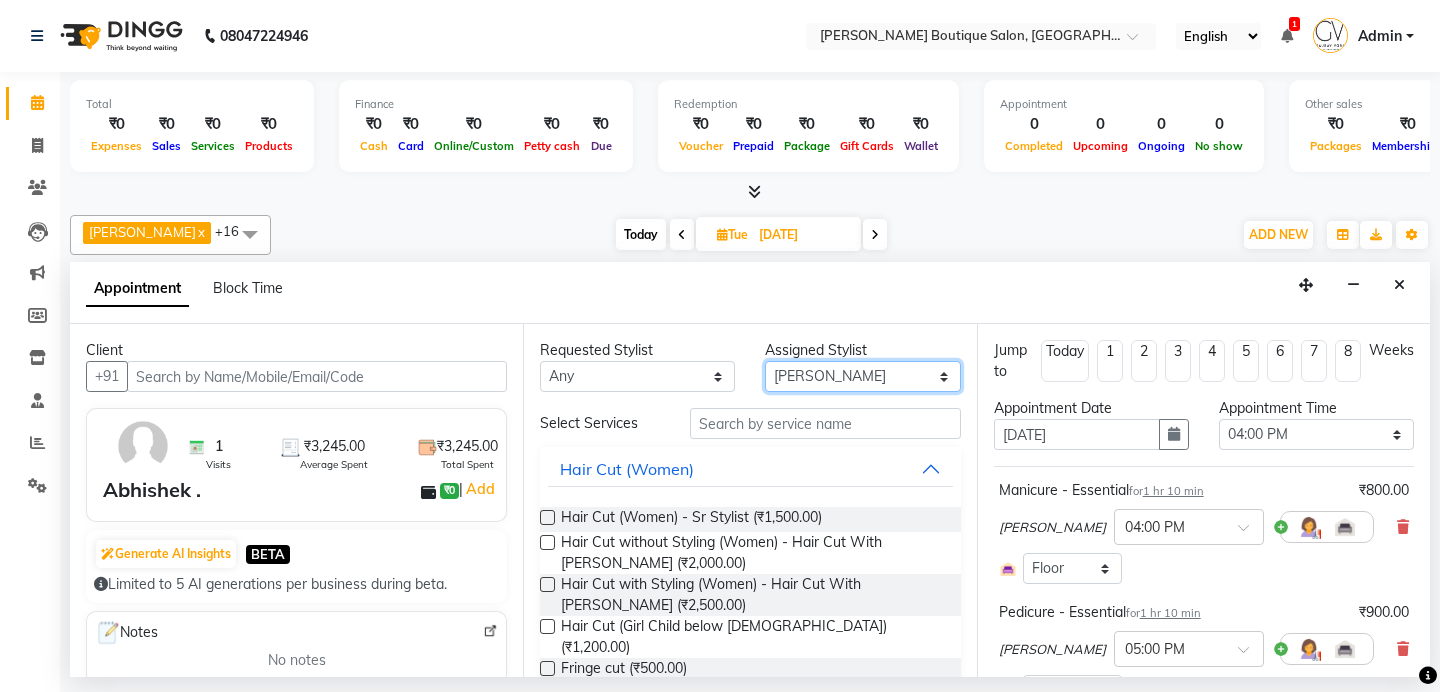 click on "Select [PERSON_NAME] Hongchui [PERSON_NAME] Gaurav [PERSON_NAME] [PERSON_NAME] [PERSON_NAME] [PERSON_NAME] [PERSON_NAME] [PERSON_NAME] [PERSON_NAME]  Semmila   [PERSON_NAME] Zimik" at bounding box center (862, 376) 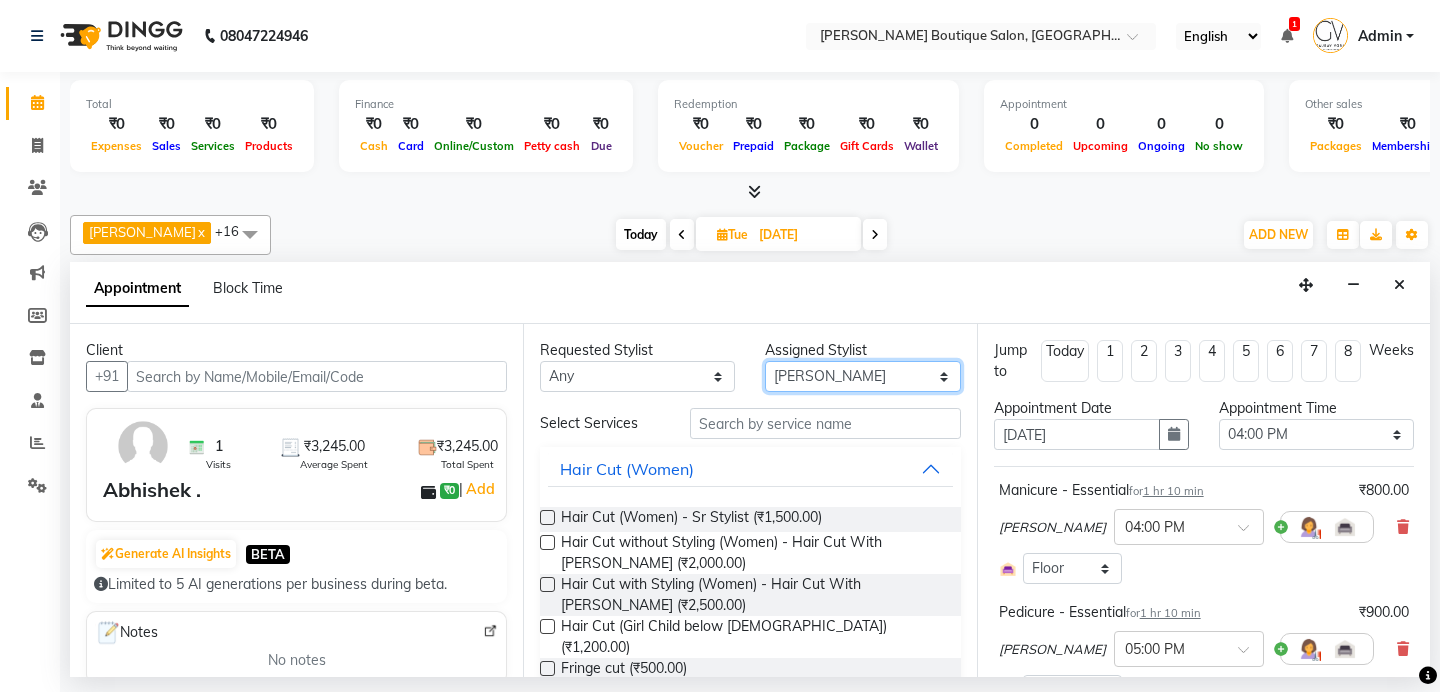 select on "84269" 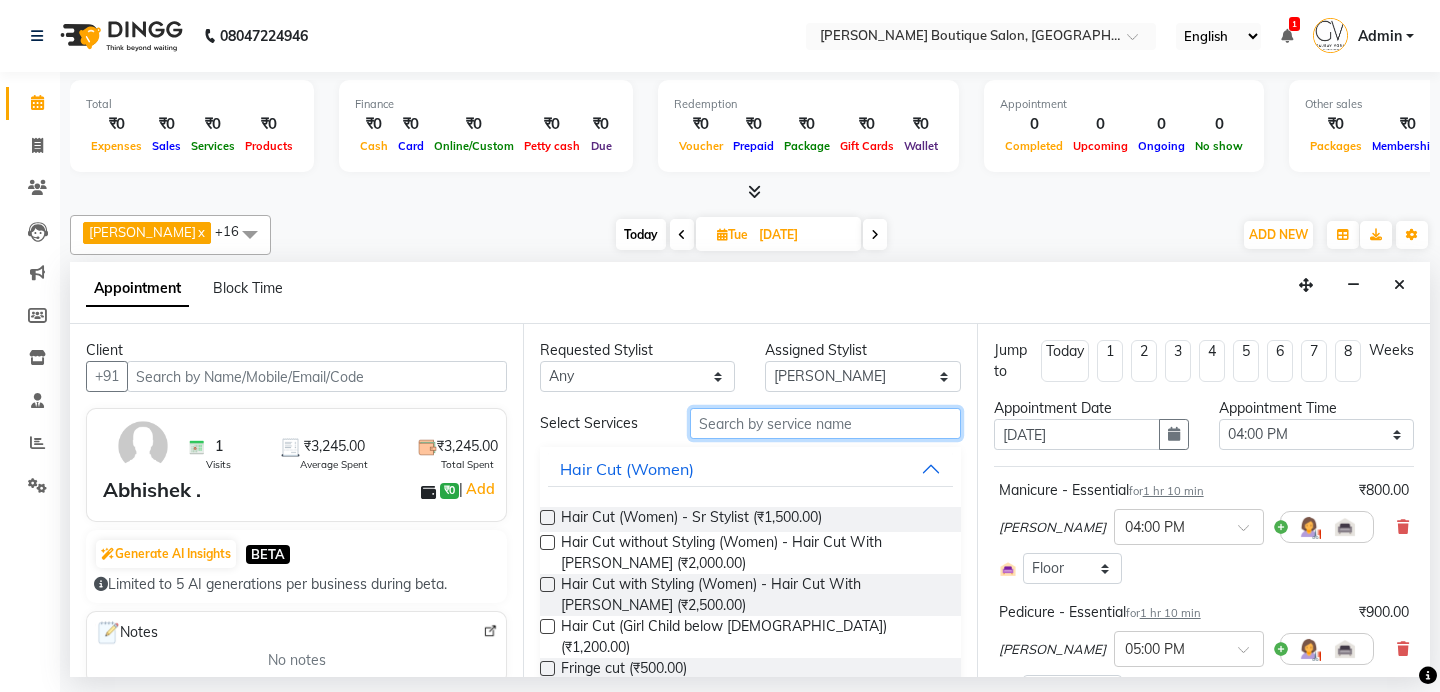 click at bounding box center [825, 423] 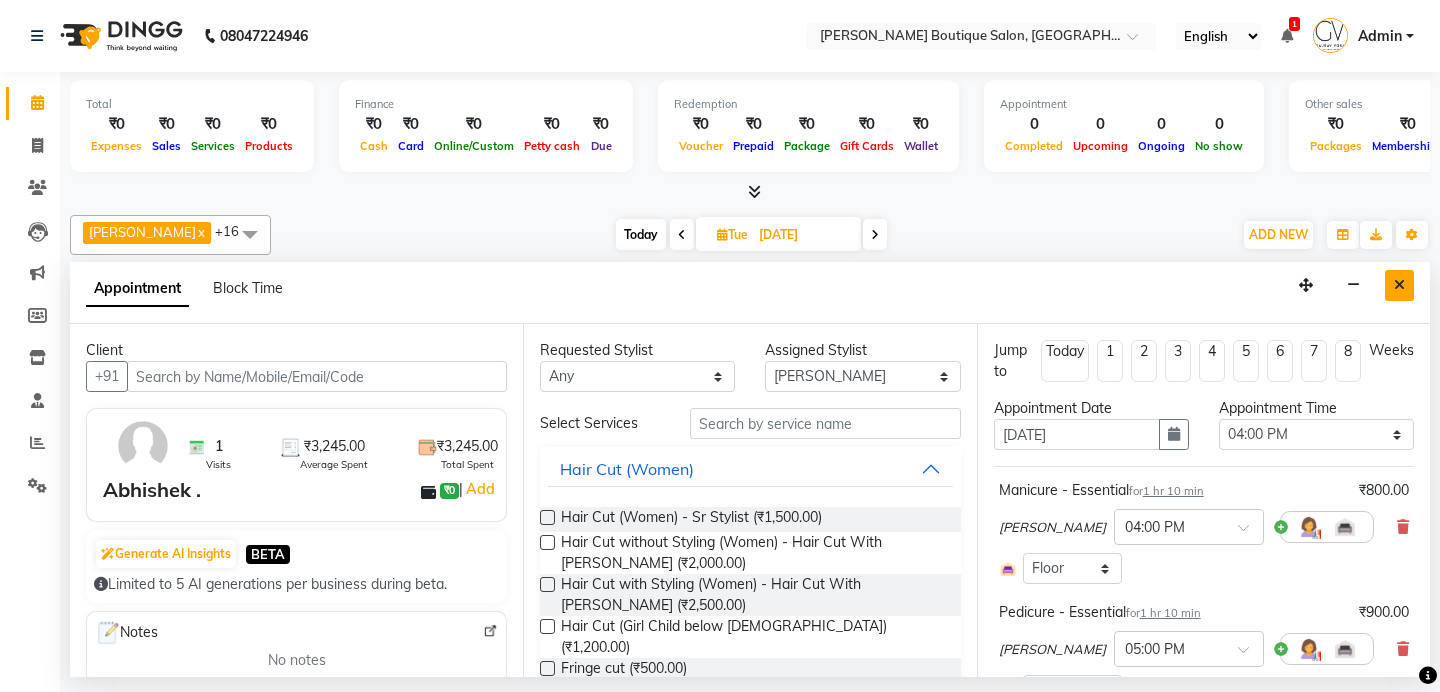 click at bounding box center (1399, 285) 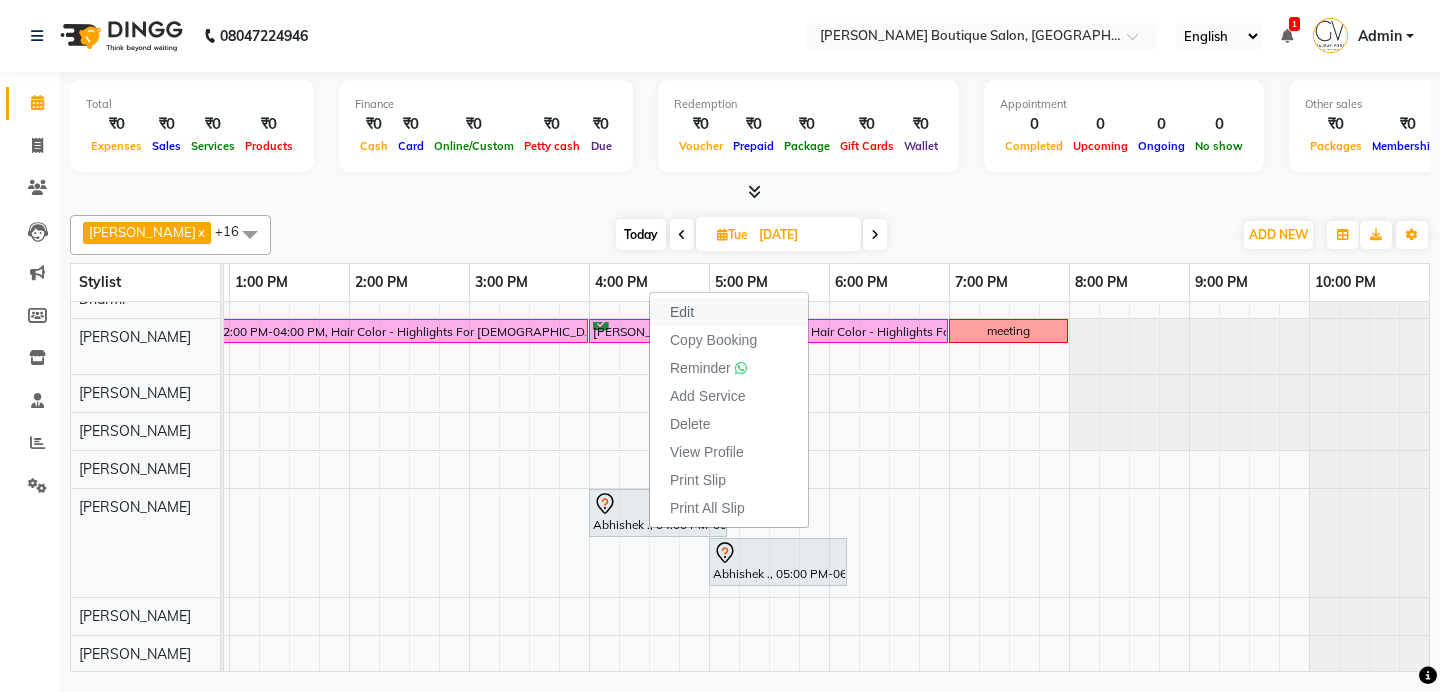 click on "Edit" at bounding box center (729, 312) 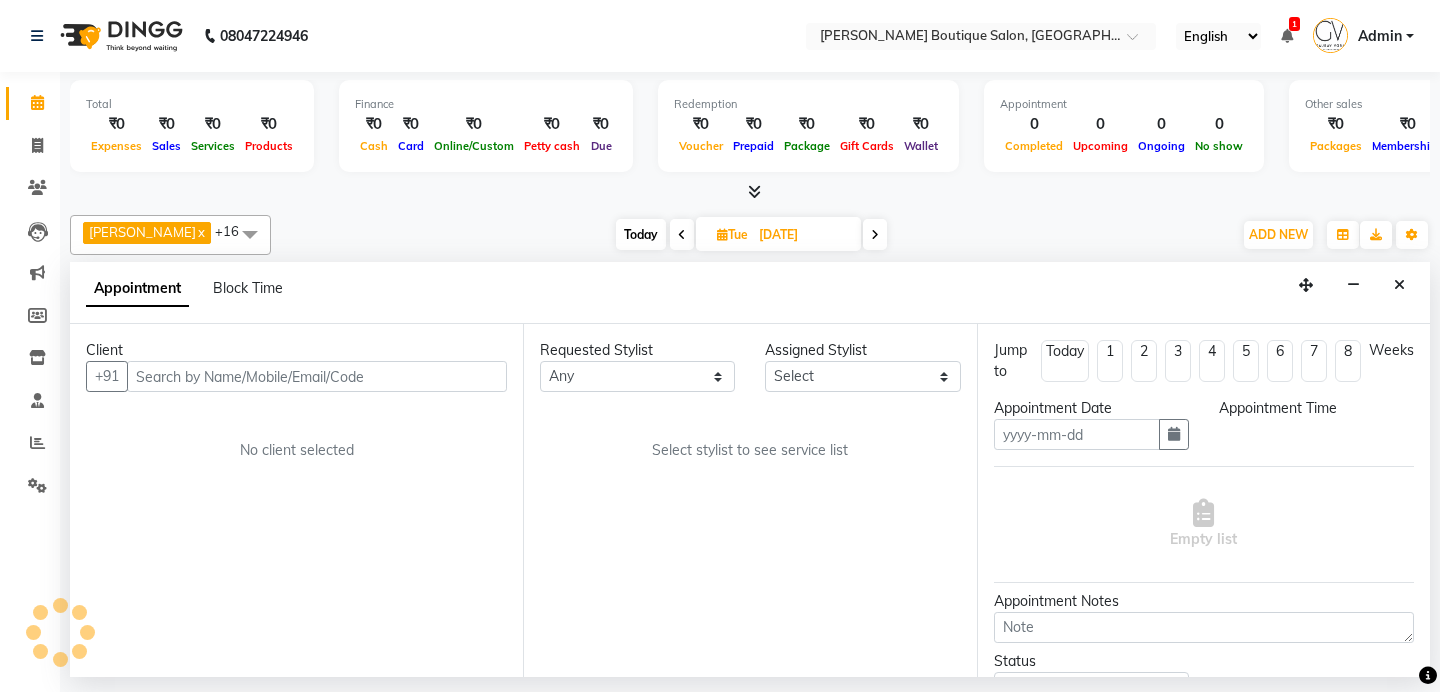 type on "[DATE]" 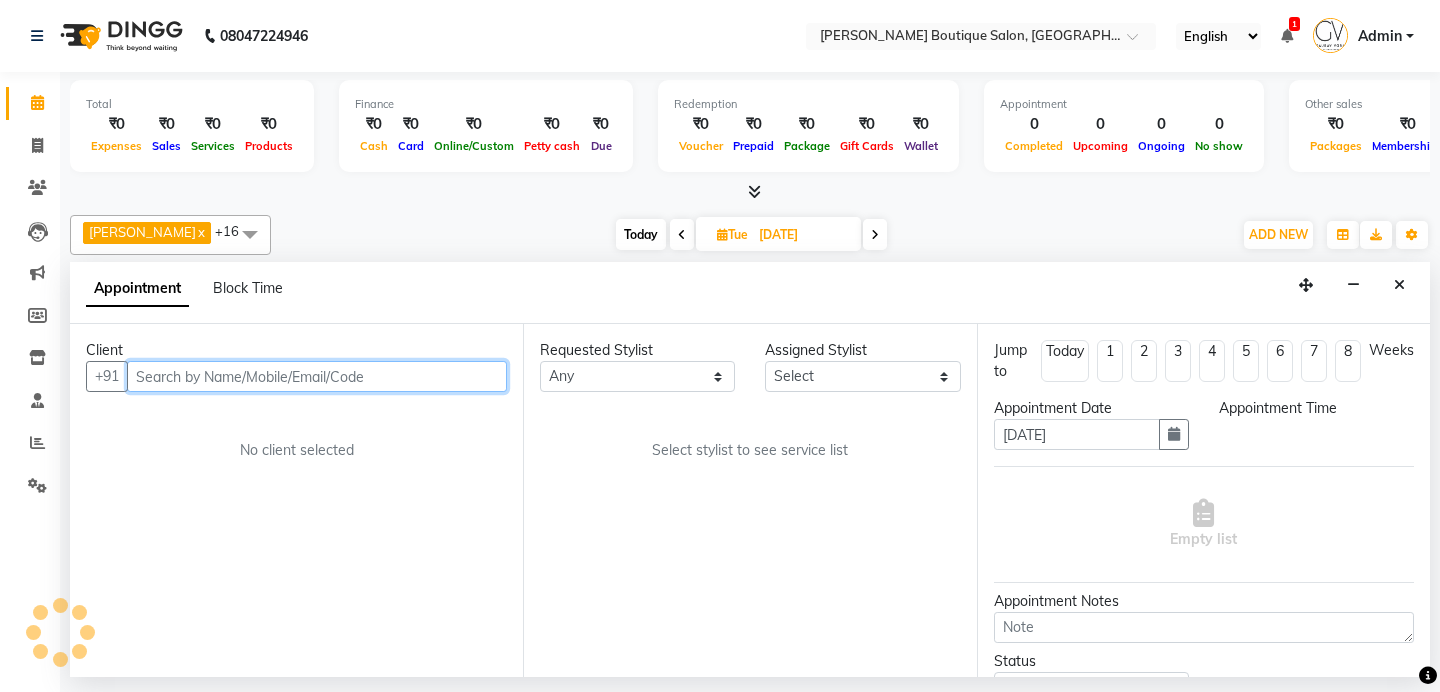 select on "84269" 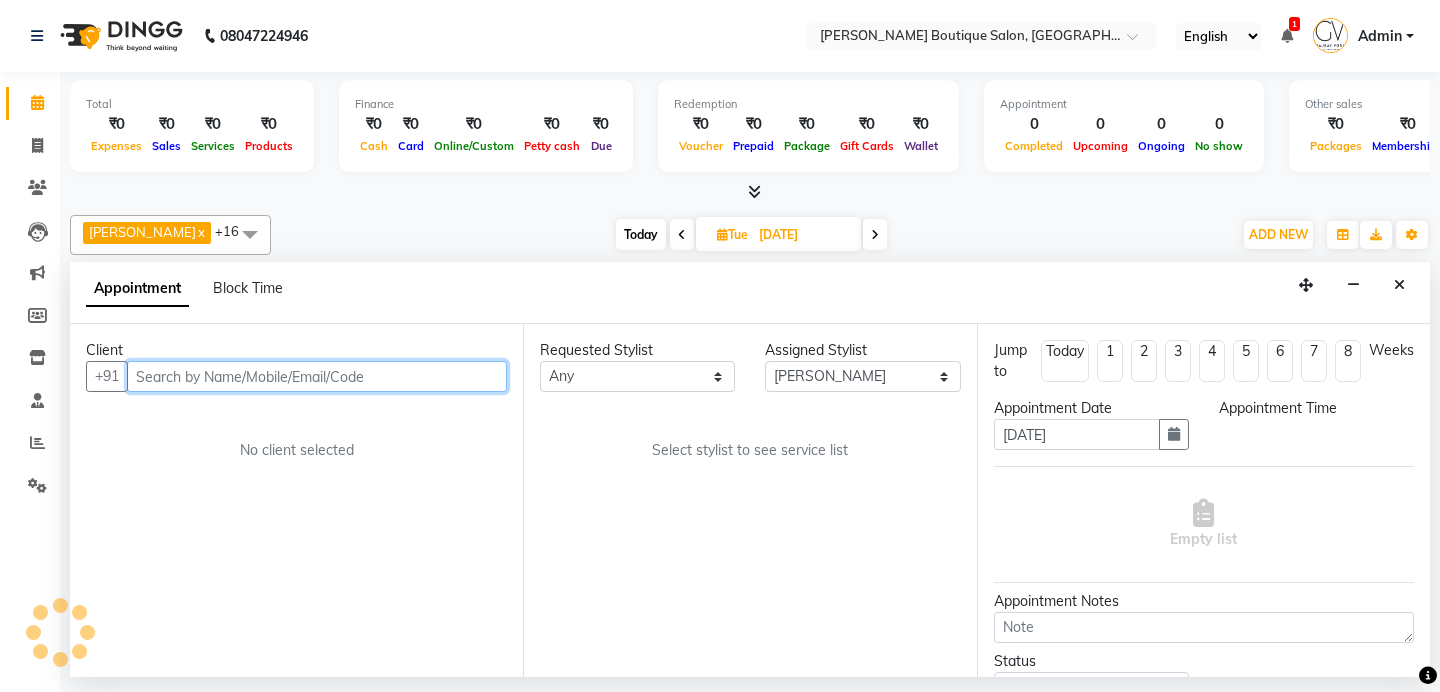 scroll, scrollTop: 0, scrollLeft: 595, axis: horizontal 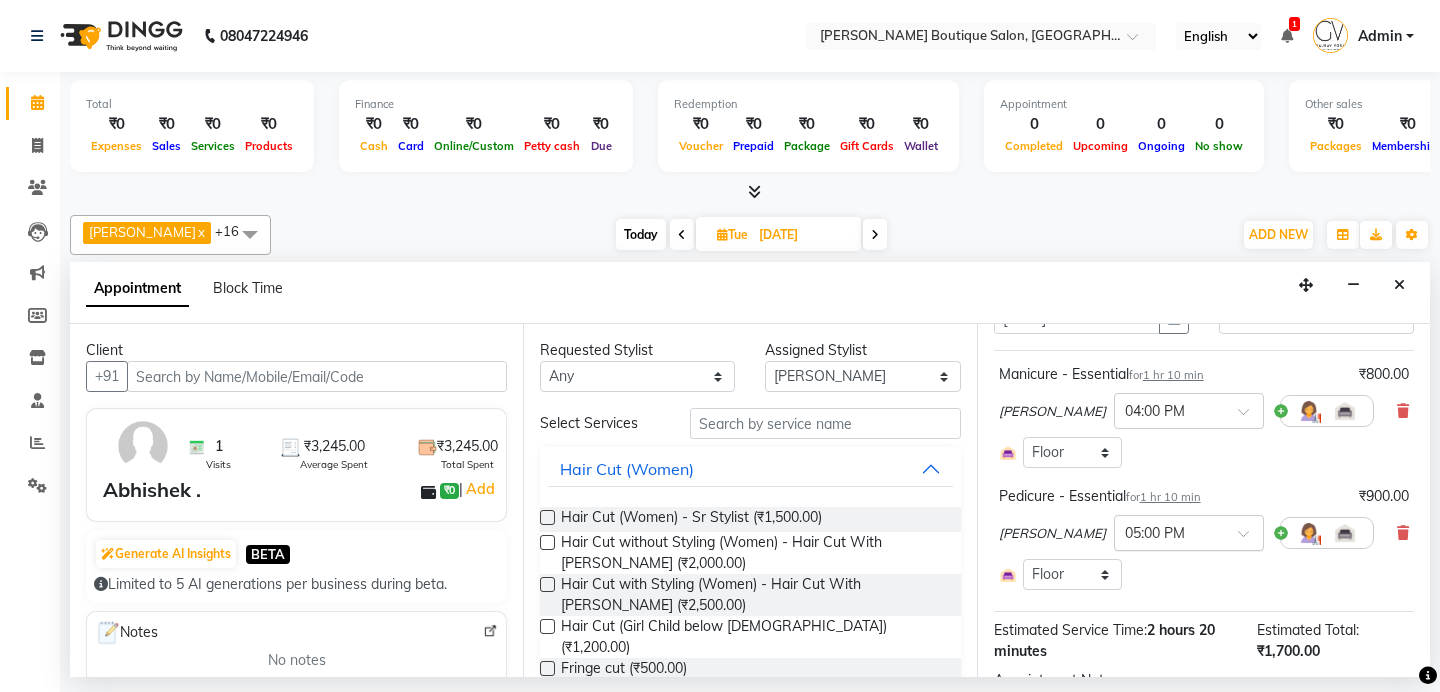 click on "× 05:00 PM" at bounding box center [1189, 533] 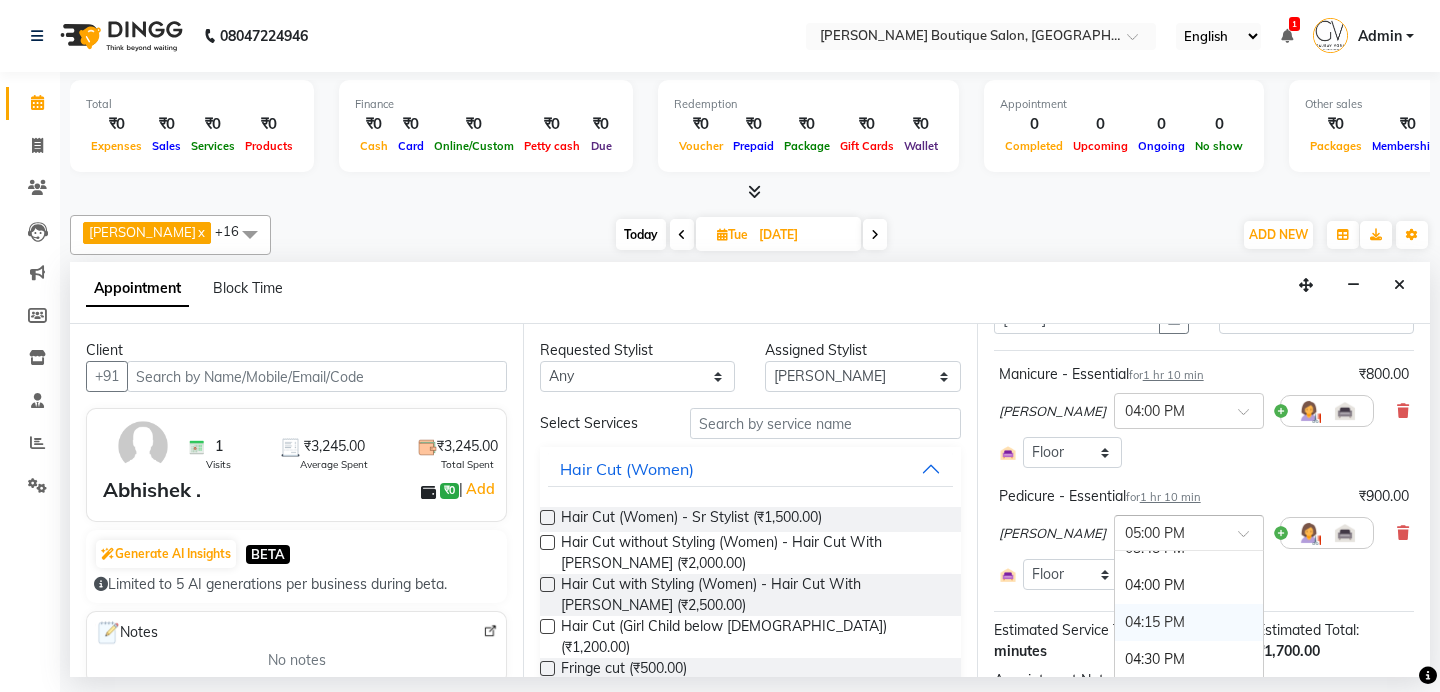 scroll, scrollTop: 1014, scrollLeft: 0, axis: vertical 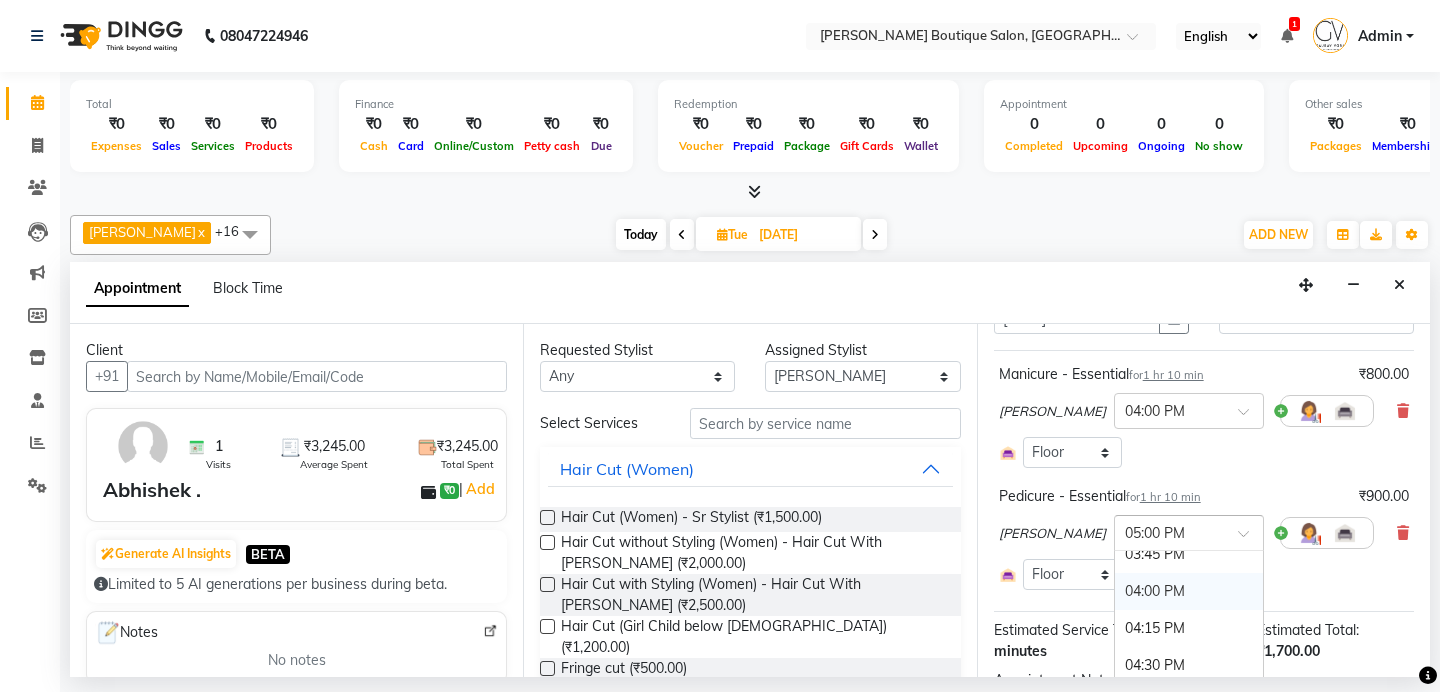 click on "04:00 PM" at bounding box center (1189, 591) 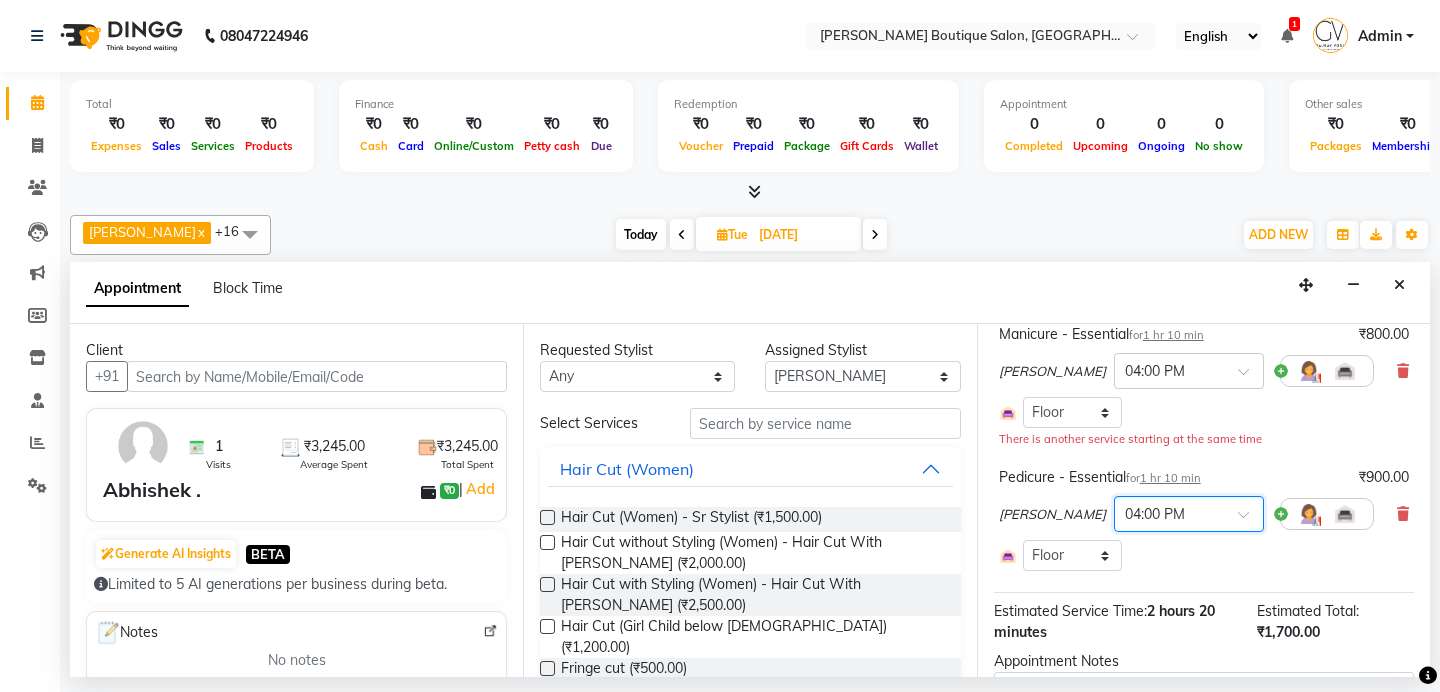 scroll, scrollTop: 168, scrollLeft: 0, axis: vertical 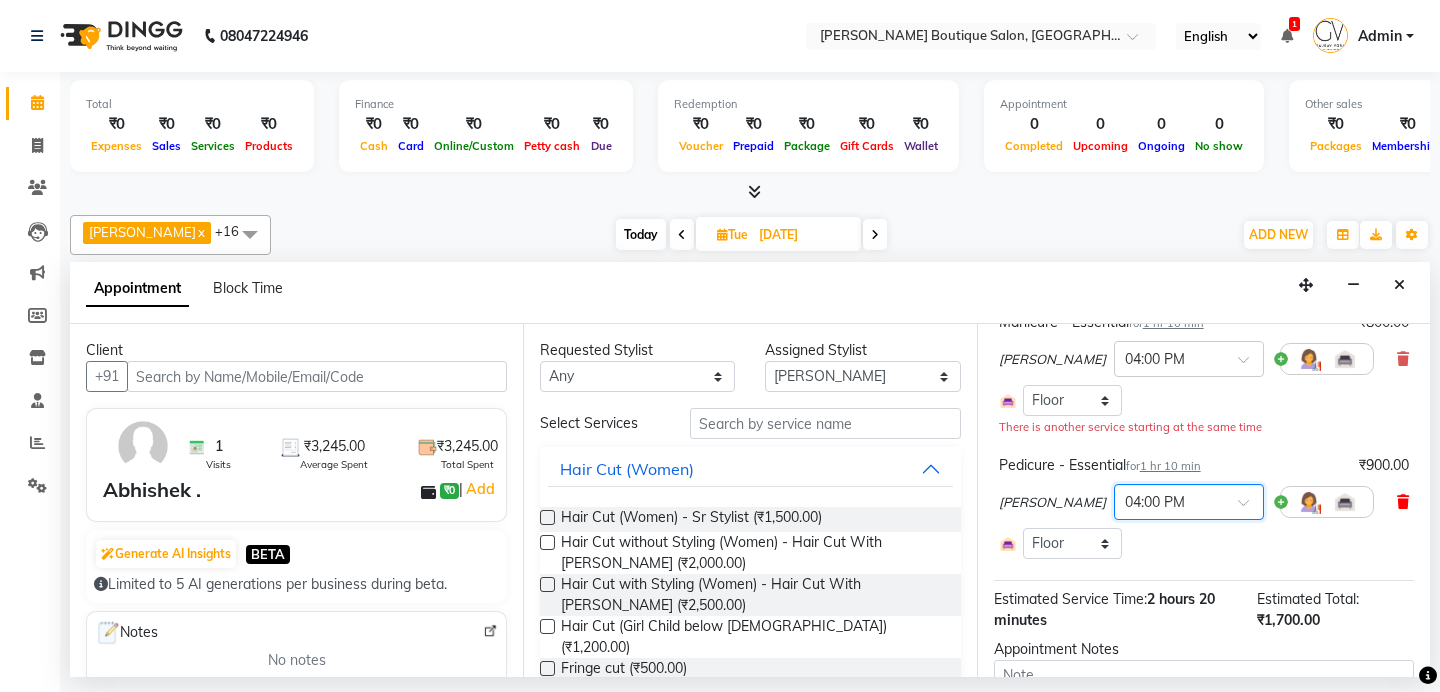 click at bounding box center (1403, 502) 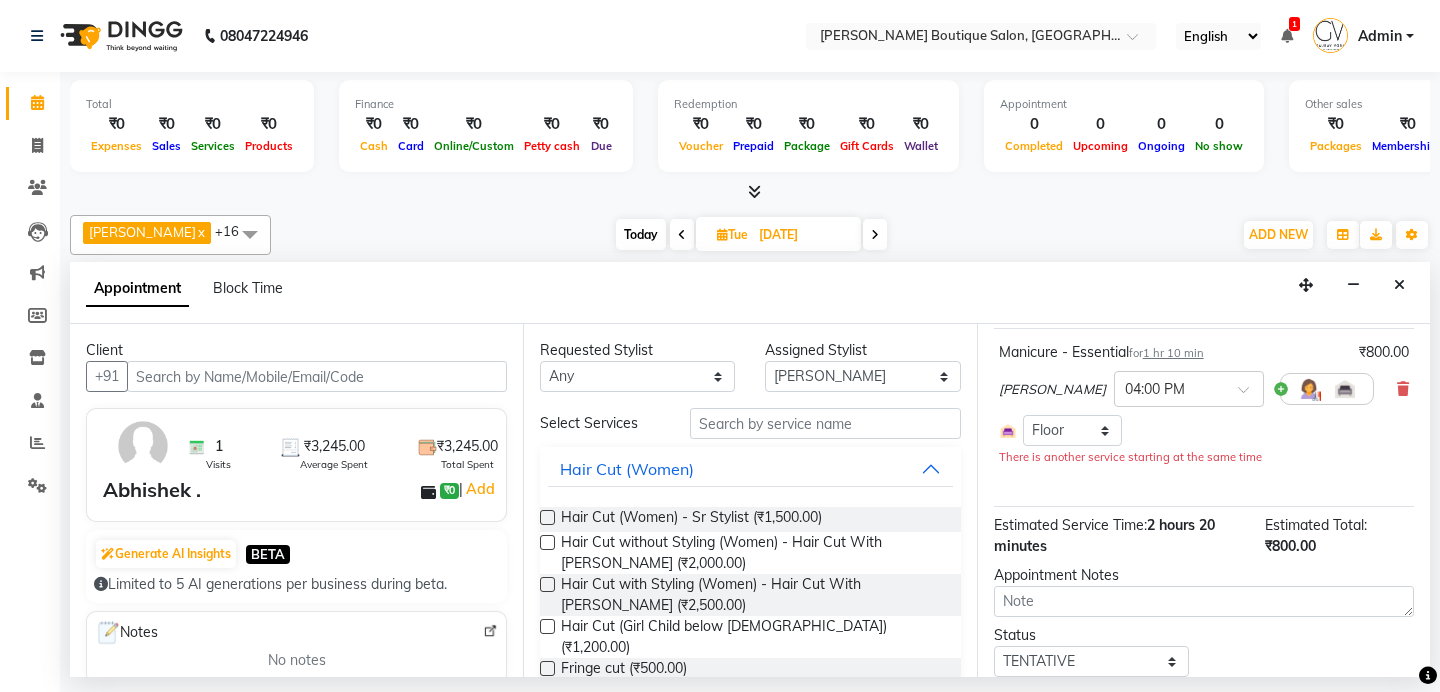 scroll, scrollTop: 143, scrollLeft: 0, axis: vertical 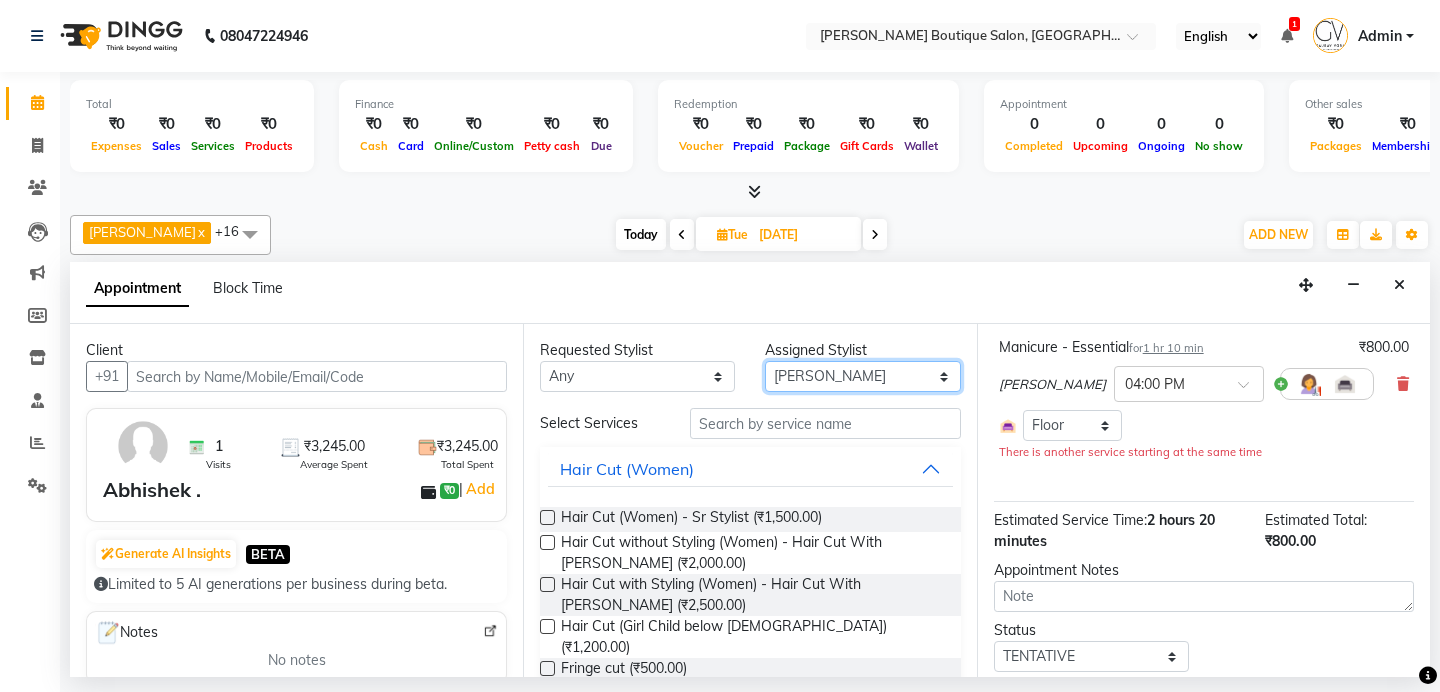 click on "Select [PERSON_NAME] Hongchui [PERSON_NAME] Gaurav [PERSON_NAME] [PERSON_NAME] [PERSON_NAME] [PERSON_NAME] [PERSON_NAME] [PERSON_NAME] [PERSON_NAME]  Semmila   [PERSON_NAME] Zimik" at bounding box center (862, 376) 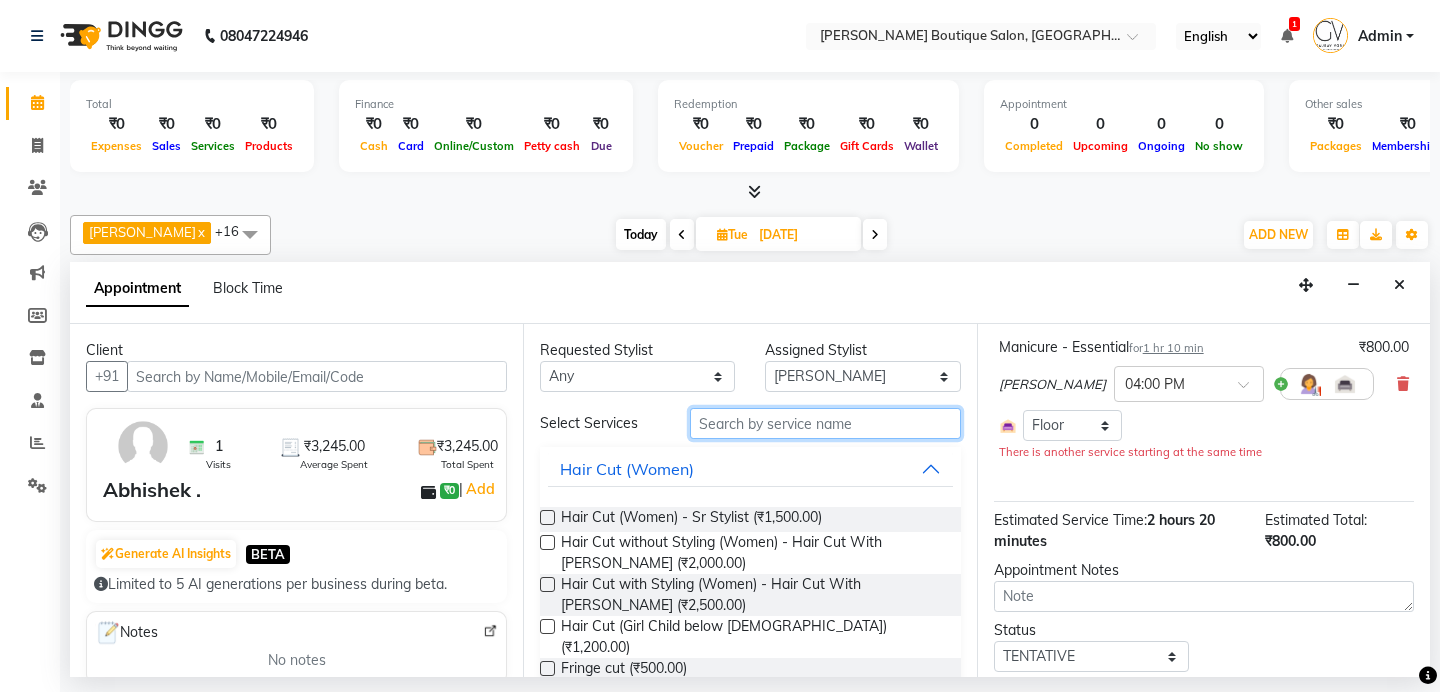 click at bounding box center [825, 423] 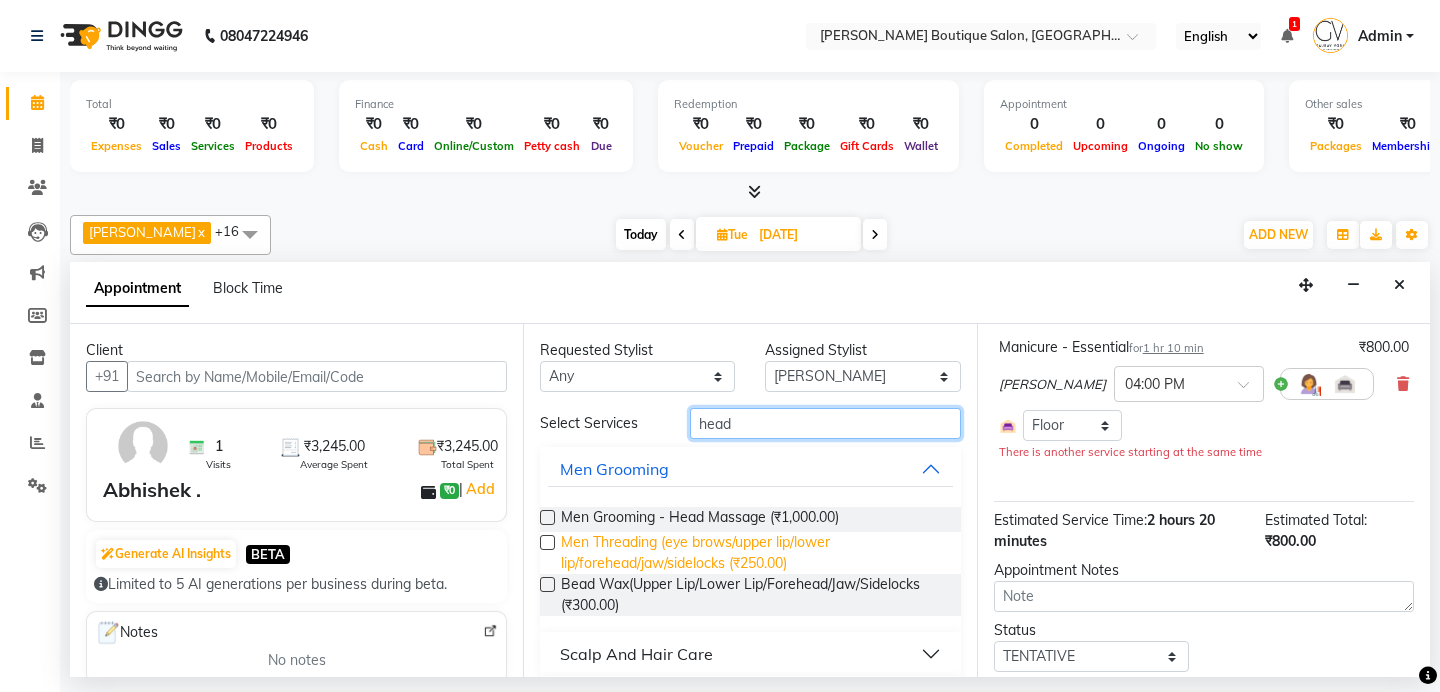scroll, scrollTop: 59, scrollLeft: 0, axis: vertical 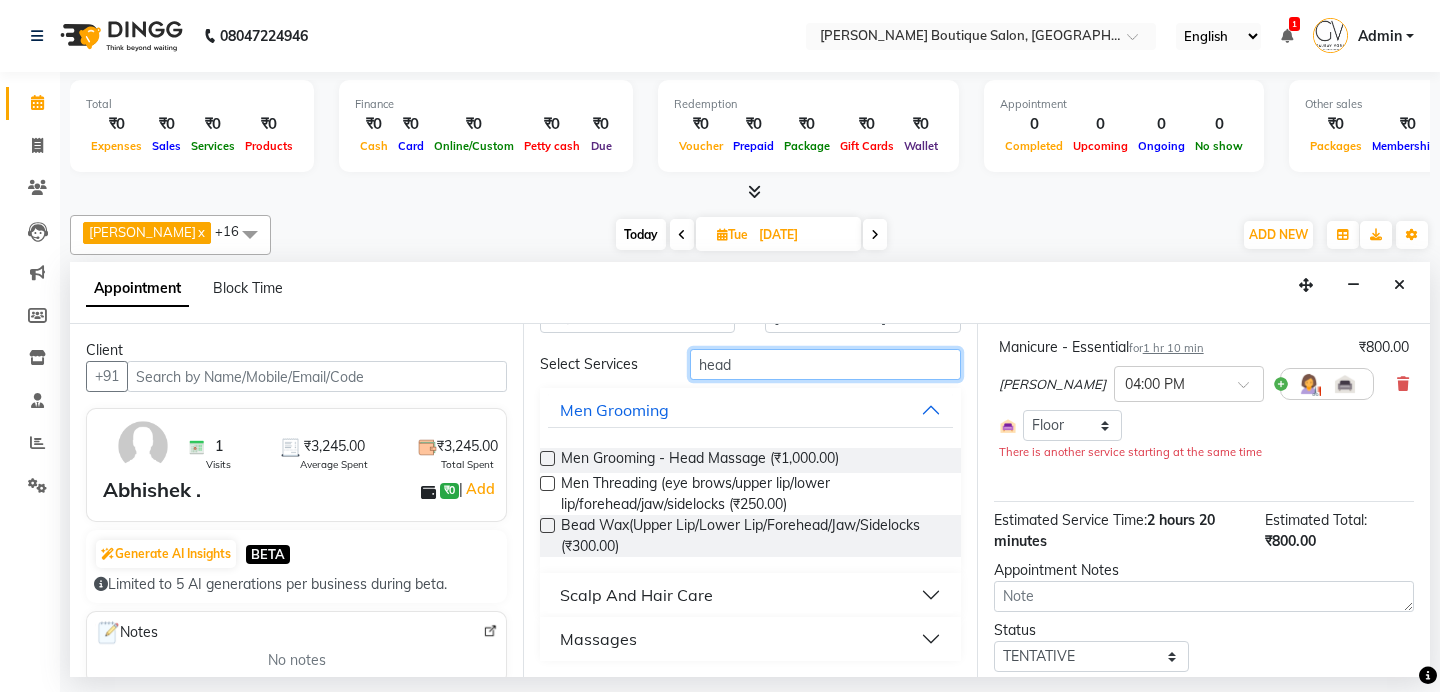 type on "head" 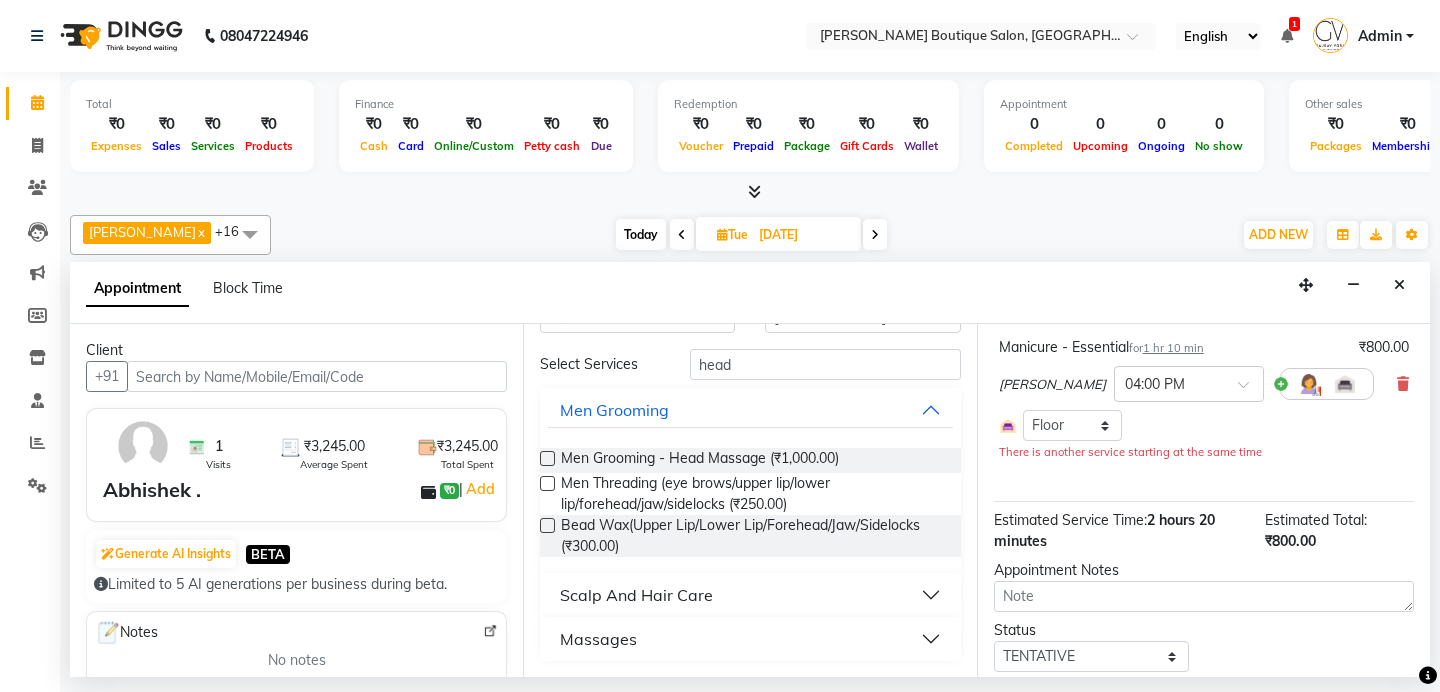 click on "Massages" at bounding box center (750, 639) 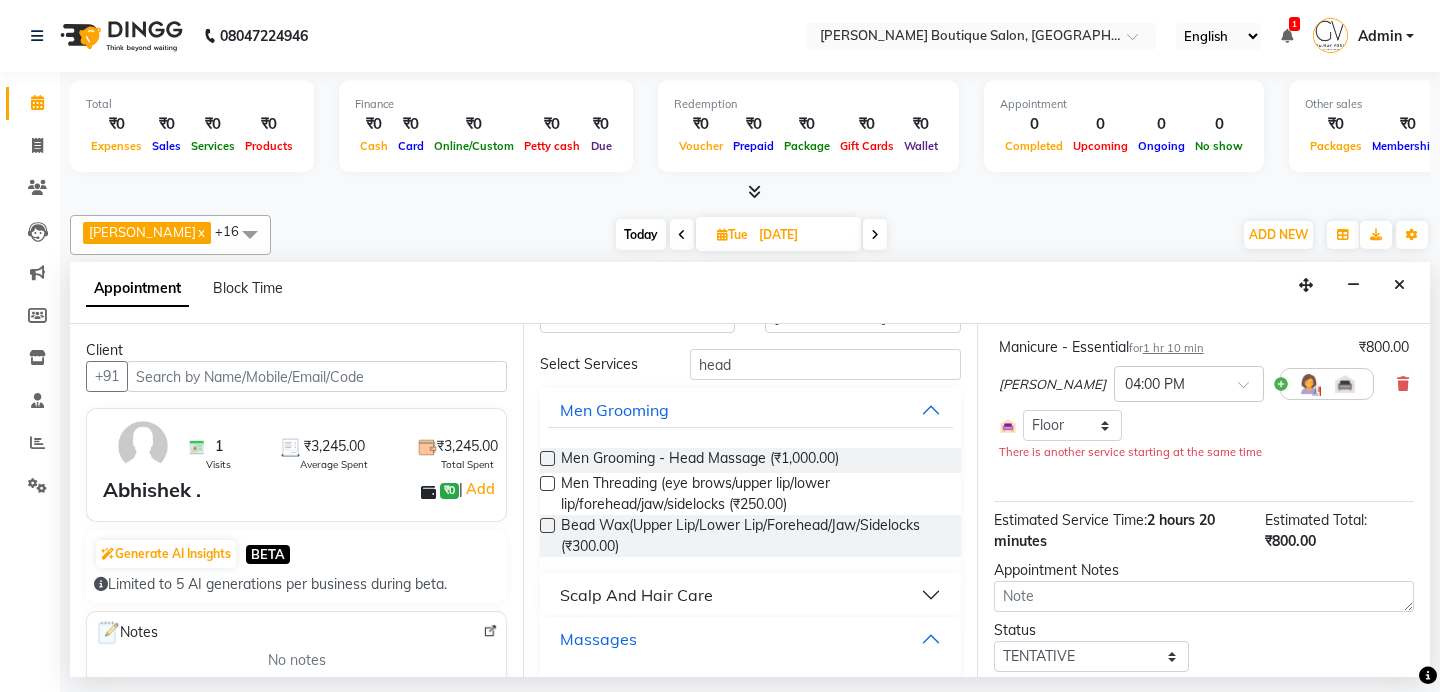 scroll, scrollTop: 166, scrollLeft: 0, axis: vertical 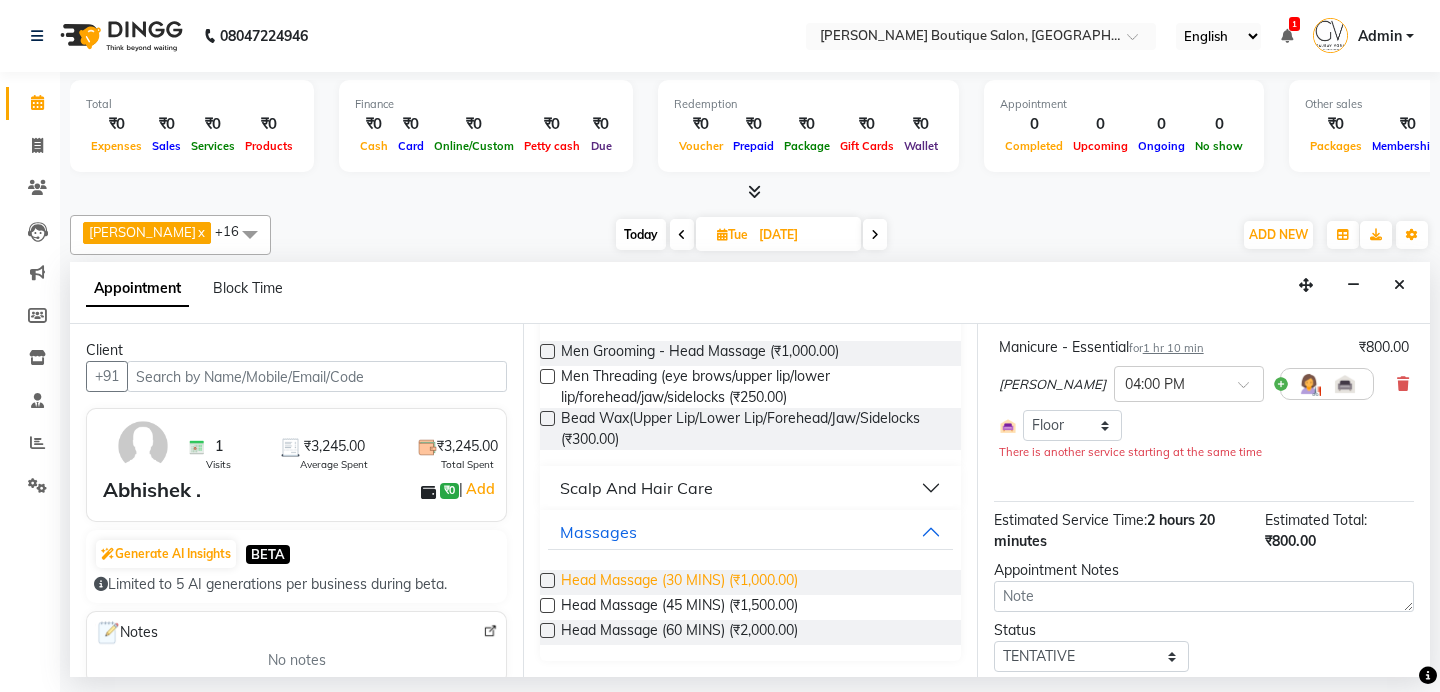 click on "Head Massage (30 MINS) (₹1,000.00)" at bounding box center [679, 582] 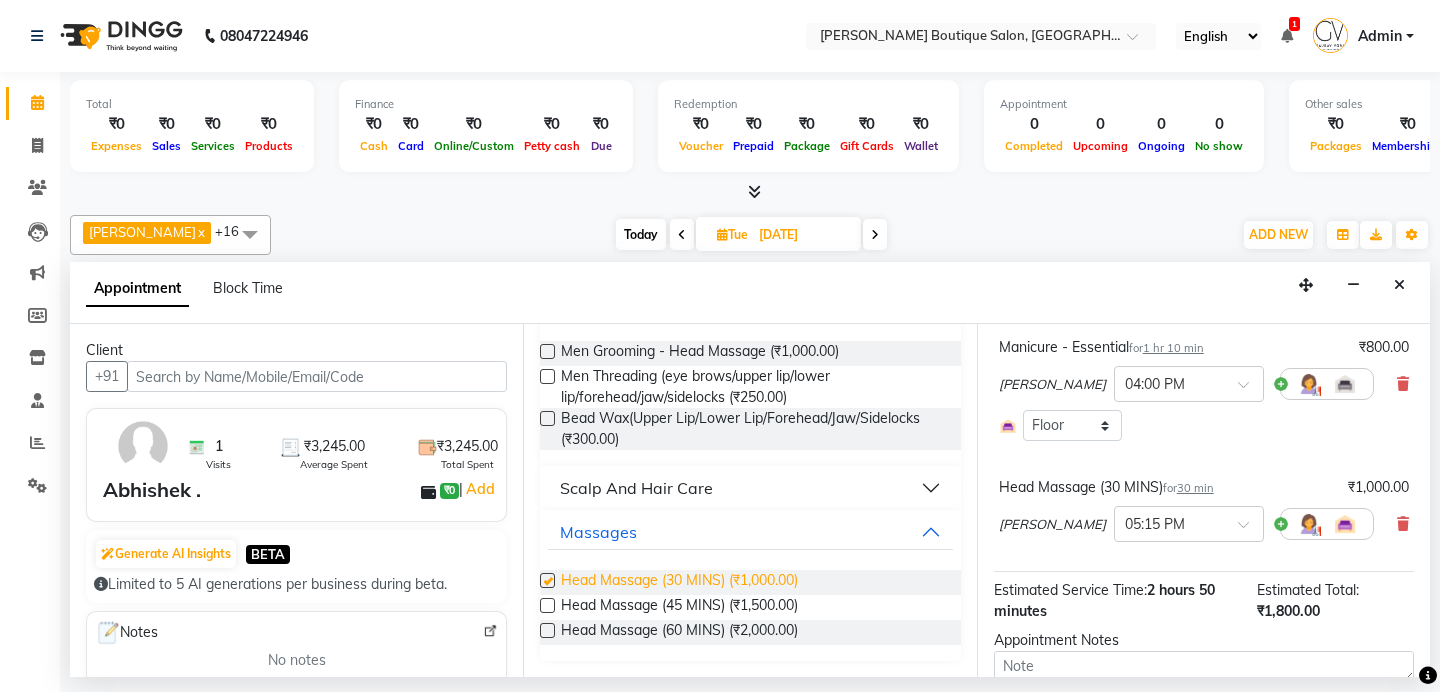 checkbox on "false" 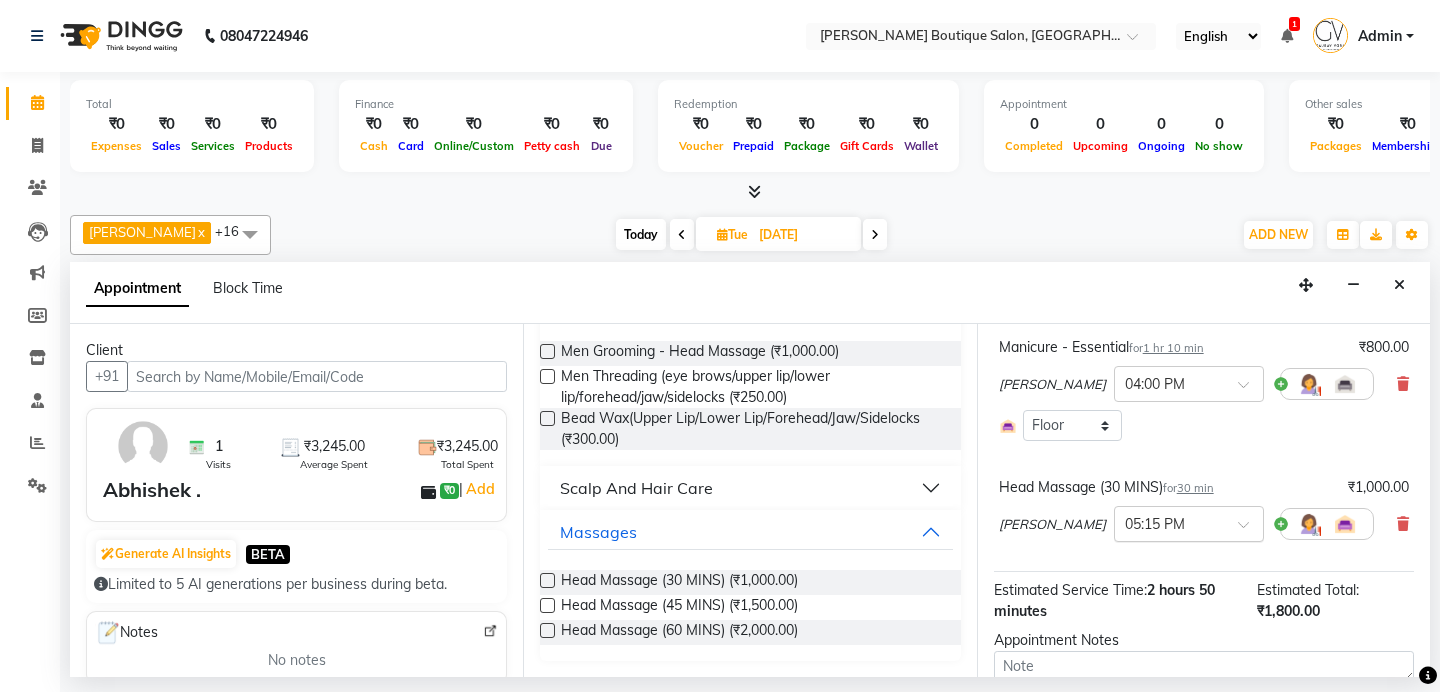 click at bounding box center [1169, 522] 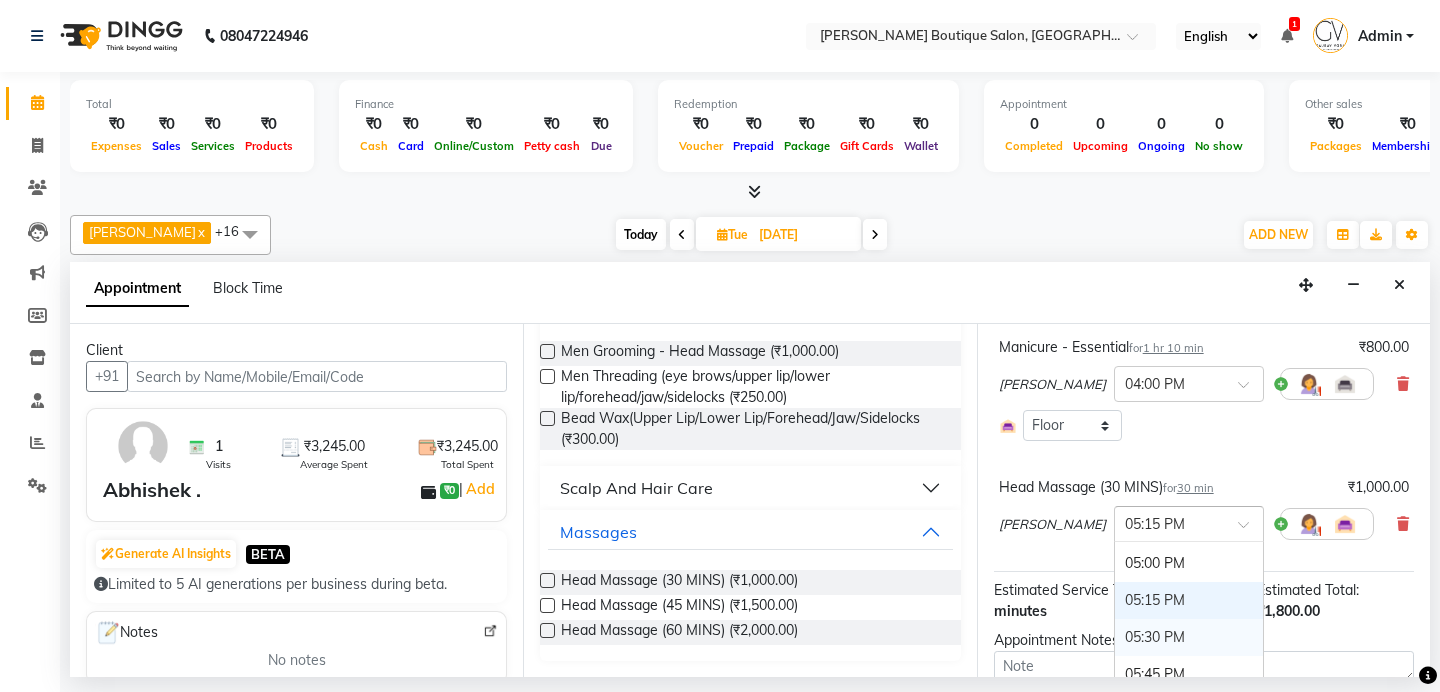 scroll, scrollTop: 1172, scrollLeft: 0, axis: vertical 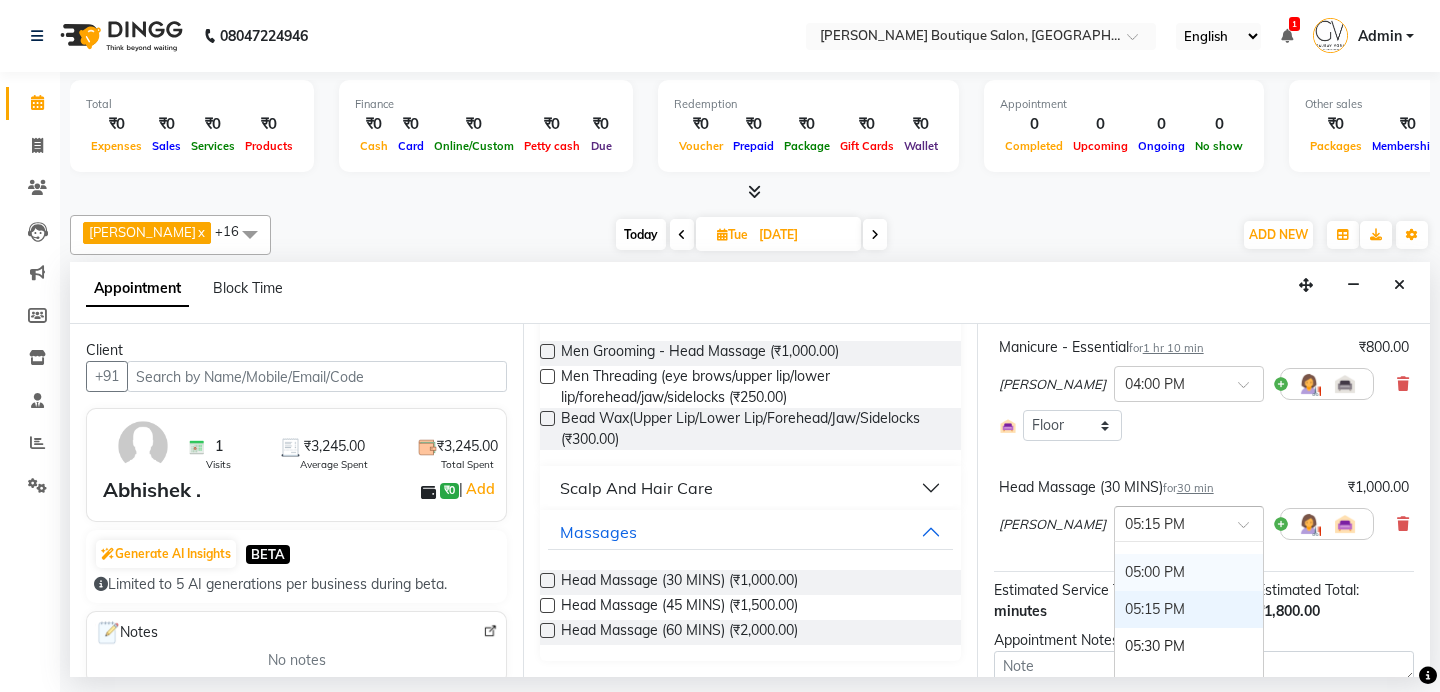 click on "05:00 PM" at bounding box center (1189, 572) 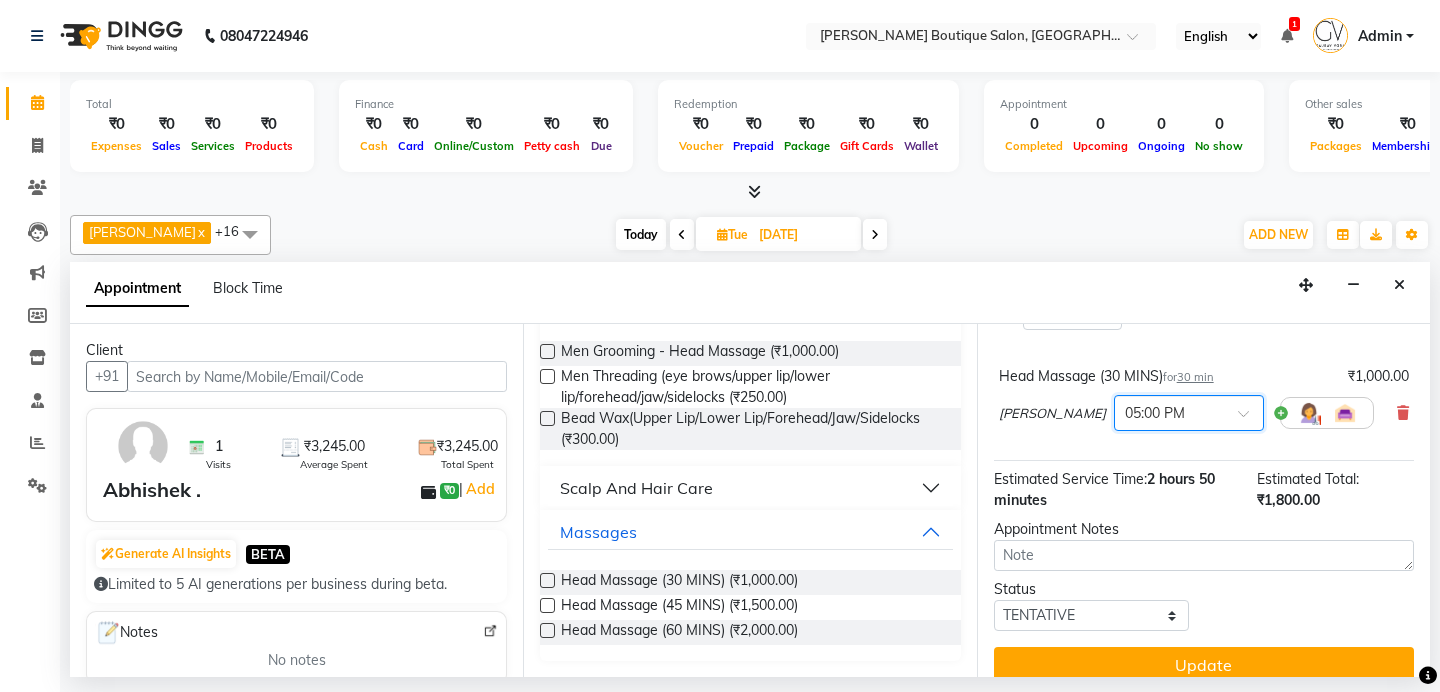 scroll, scrollTop: 276, scrollLeft: 0, axis: vertical 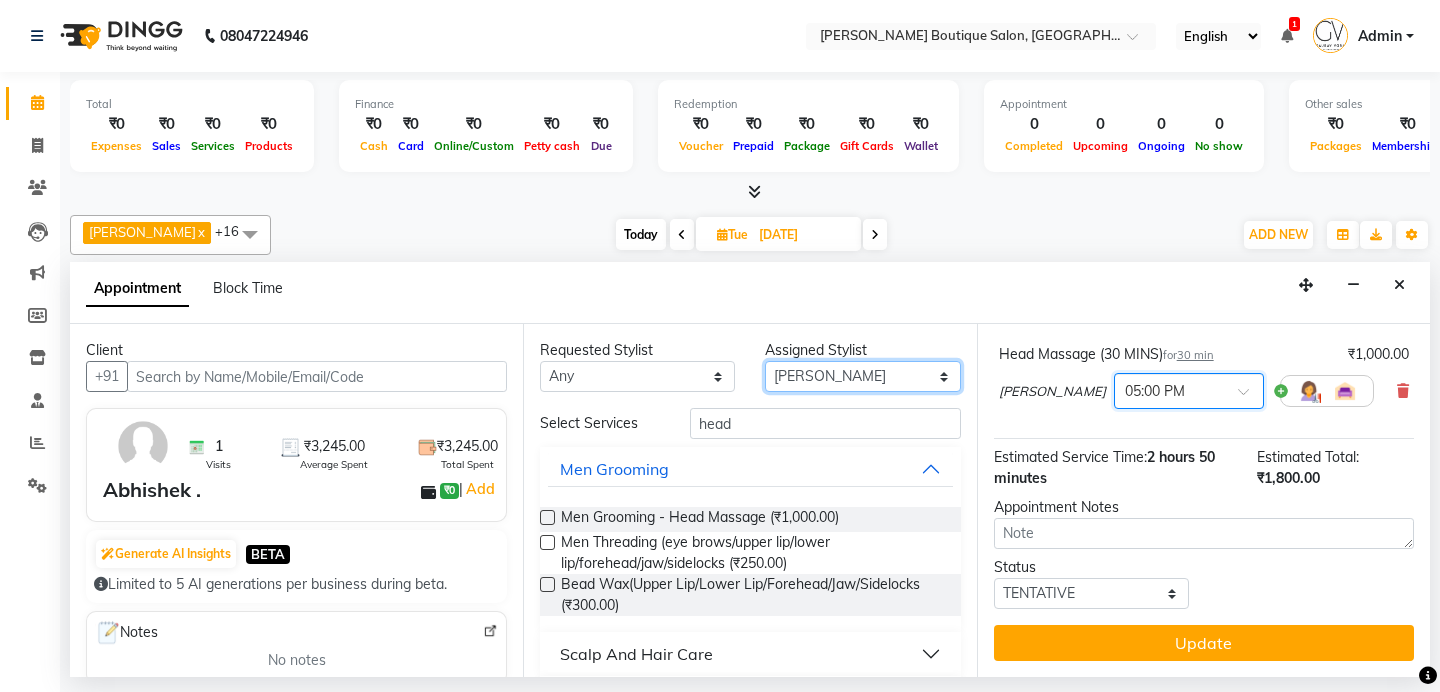 click on "Select [PERSON_NAME] Hongchui [PERSON_NAME] Gaurav [PERSON_NAME] [PERSON_NAME] [PERSON_NAME] [PERSON_NAME] [PERSON_NAME] [PERSON_NAME] [PERSON_NAME]  Semmila   [PERSON_NAME] Zimik" at bounding box center [862, 376] 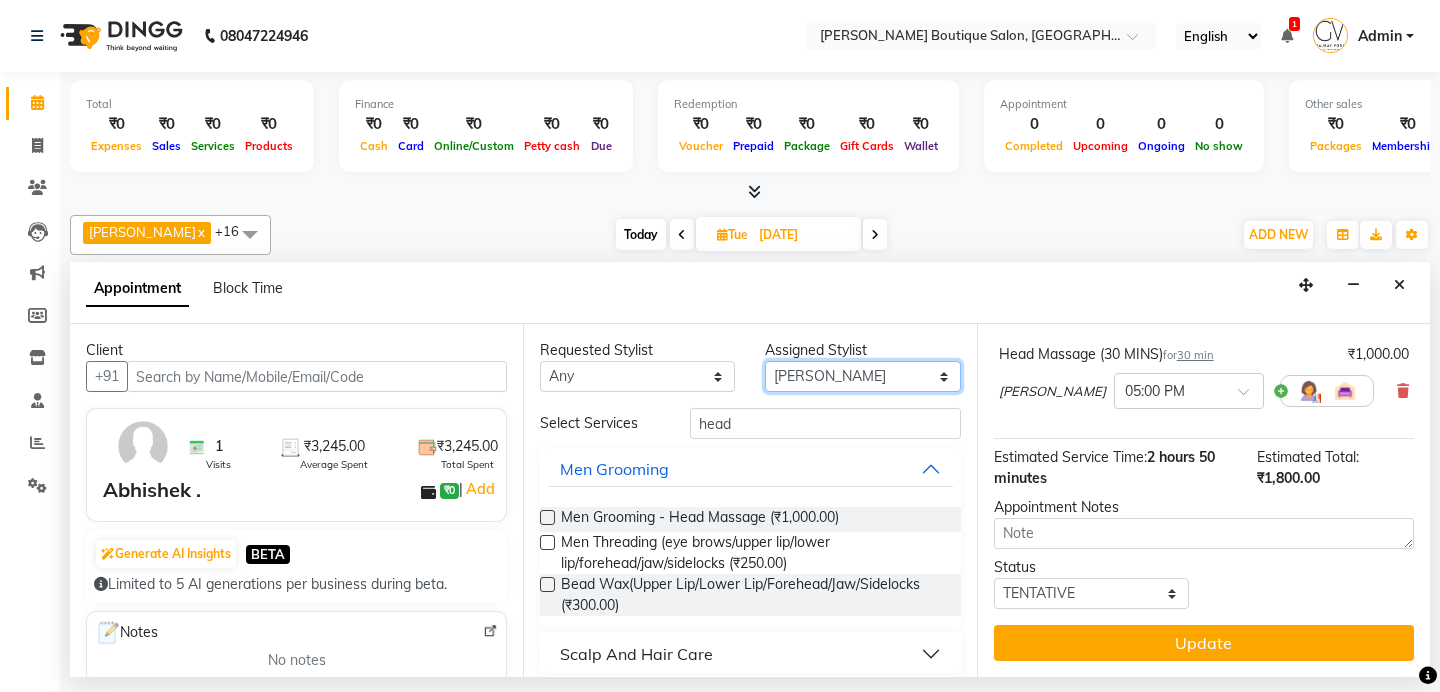 select on "52192" 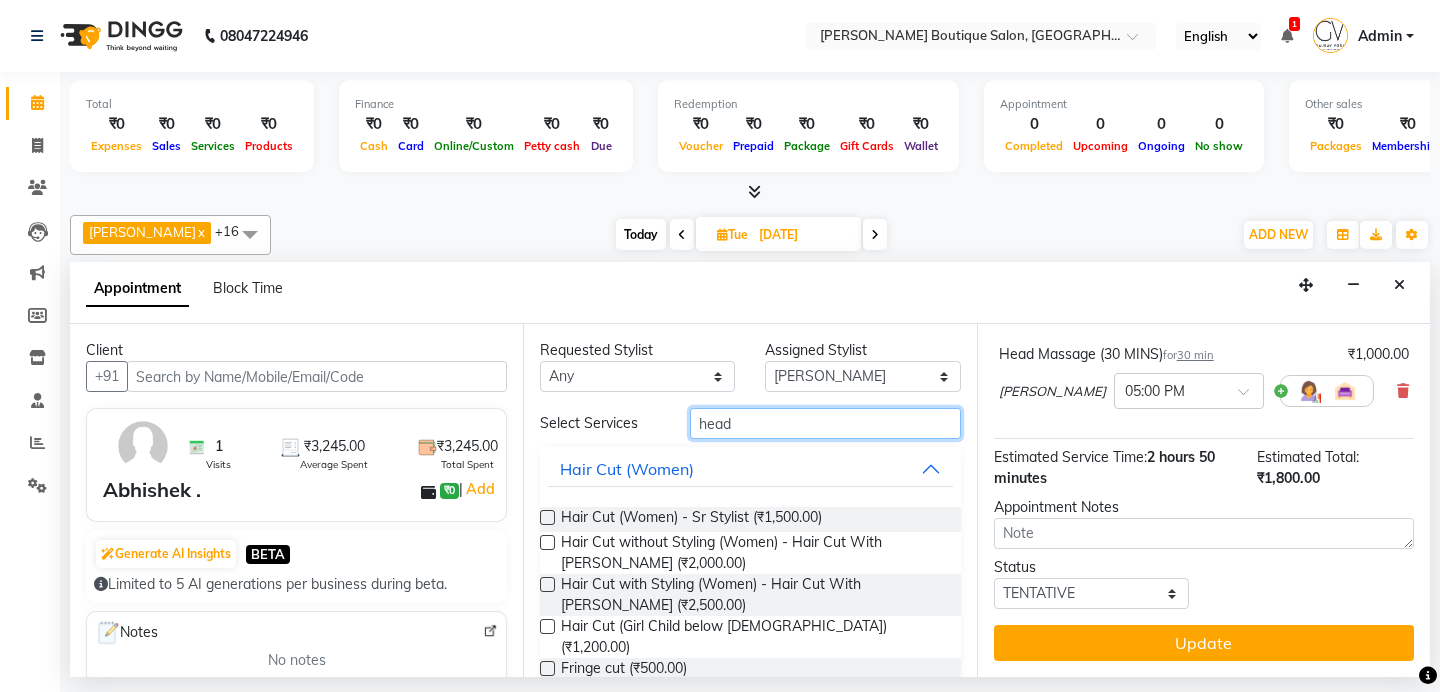 click on "head" at bounding box center [825, 423] 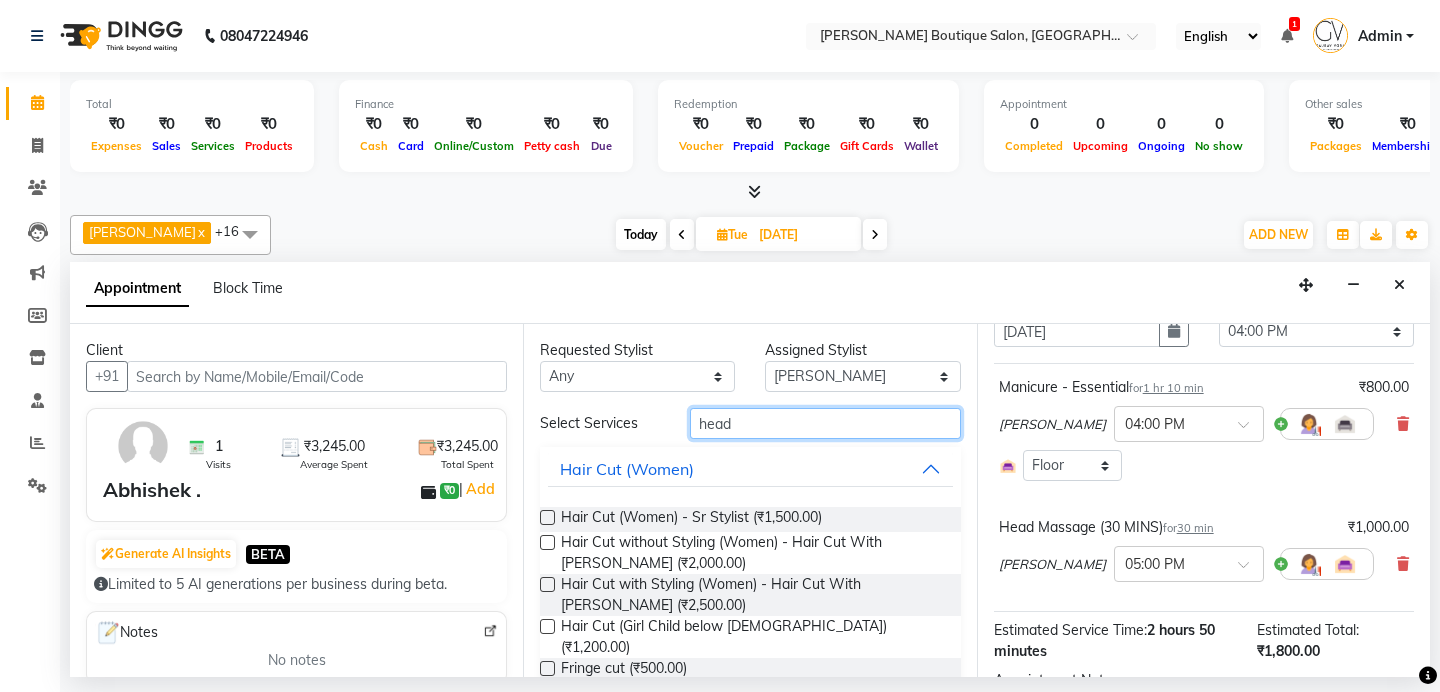 scroll, scrollTop: 105, scrollLeft: 0, axis: vertical 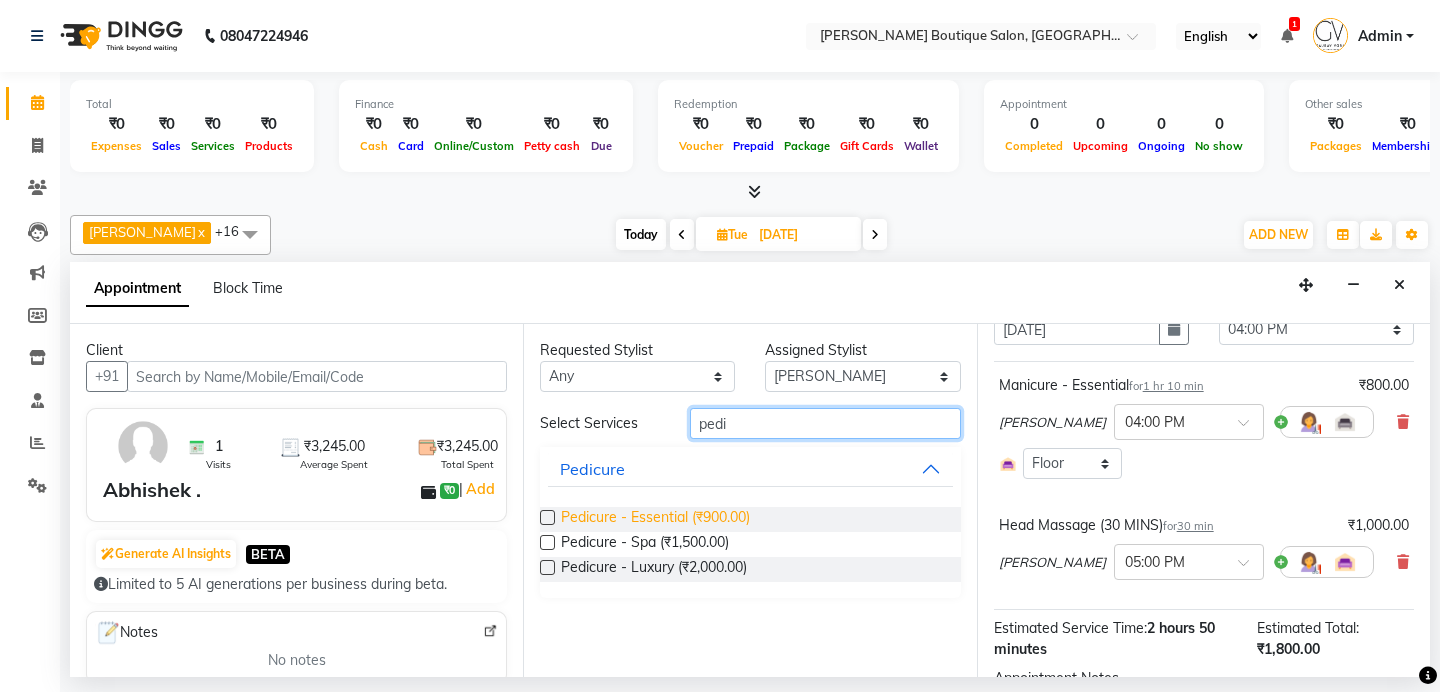 type on "pedi" 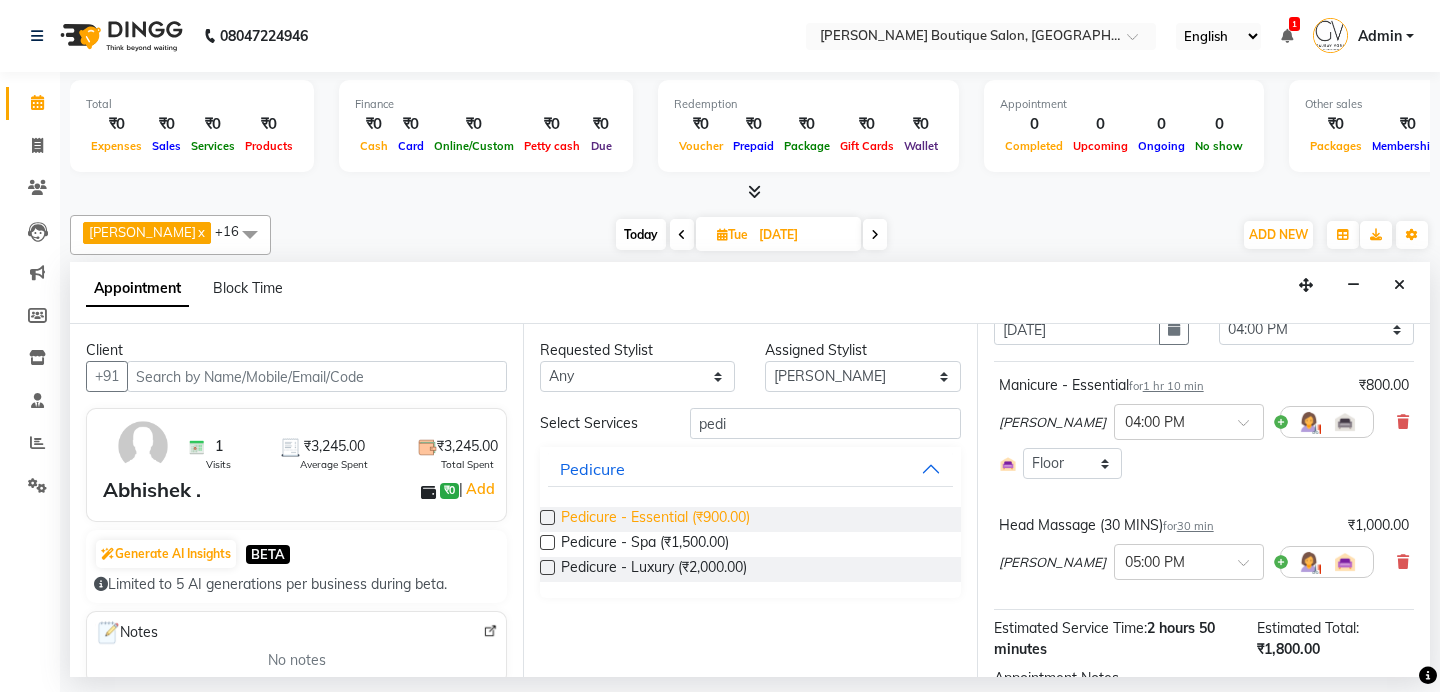 click on "Pedicure - Essential (₹900.00)" at bounding box center [655, 519] 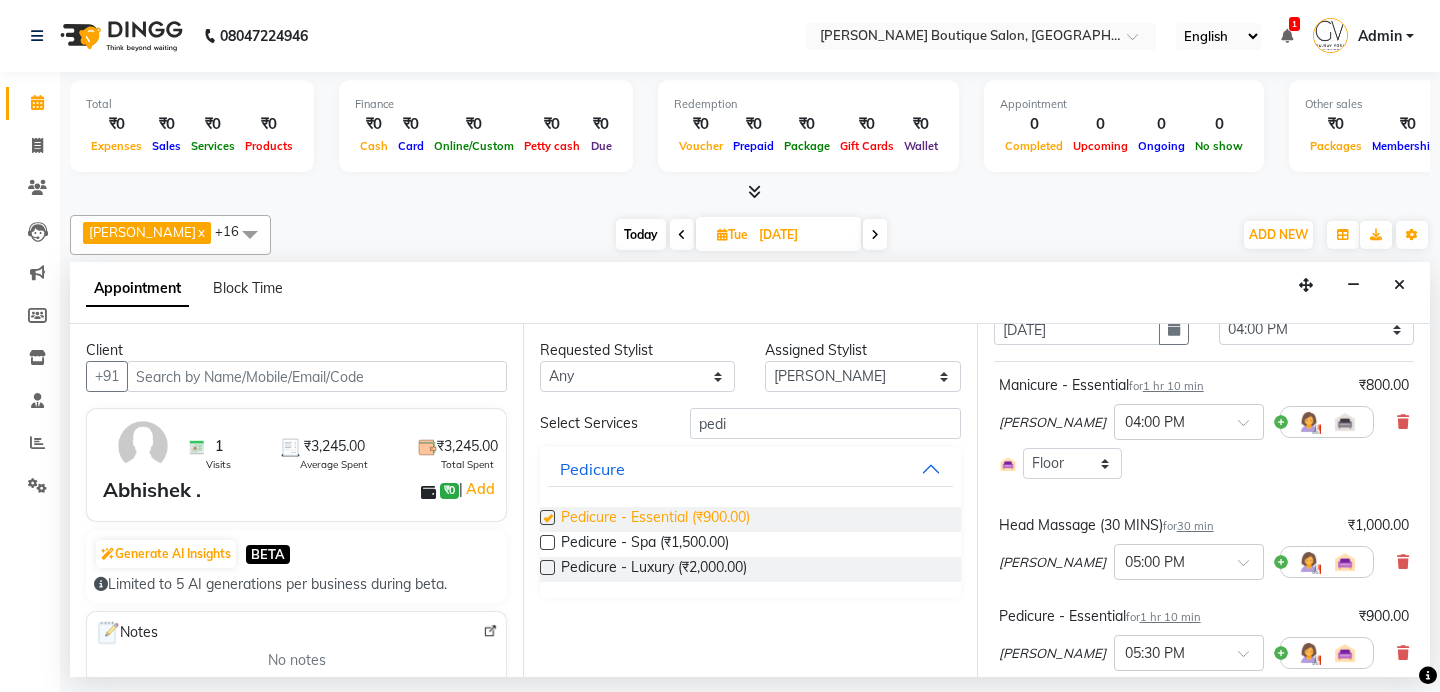 checkbox on "false" 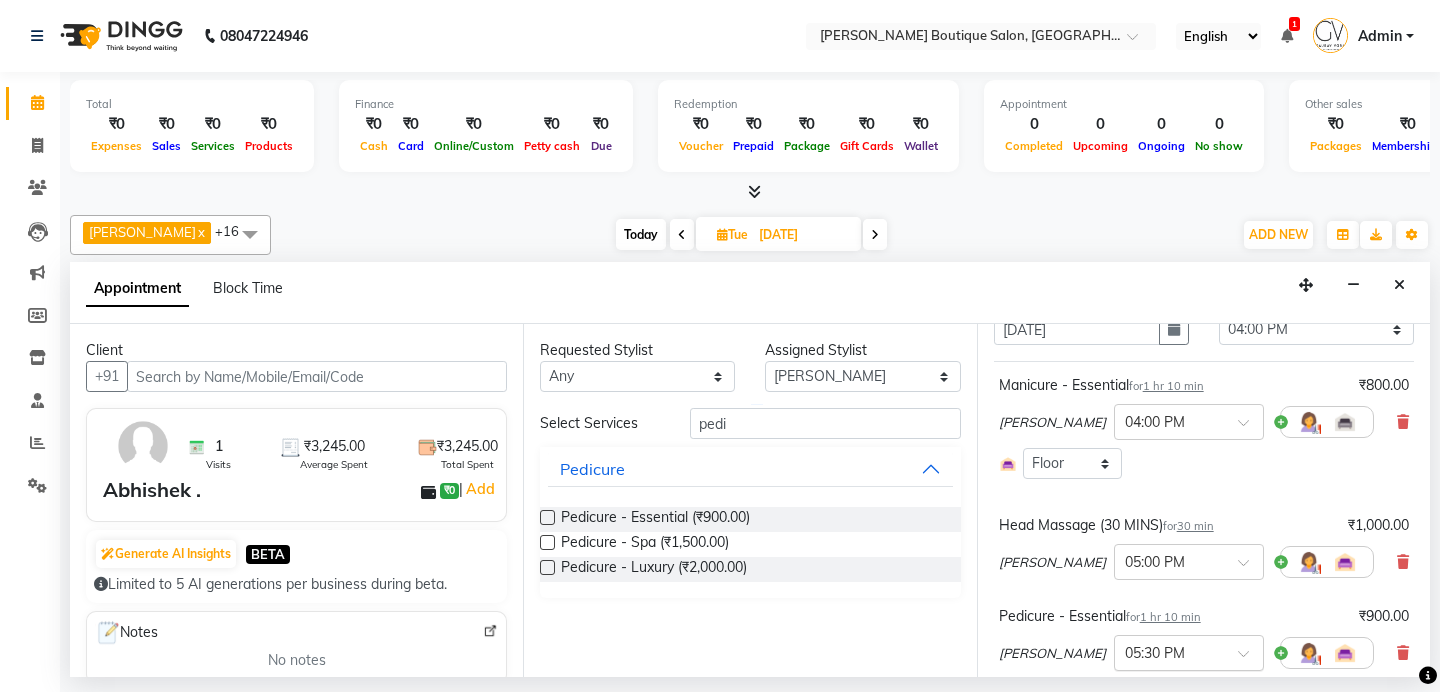 click at bounding box center [1169, 651] 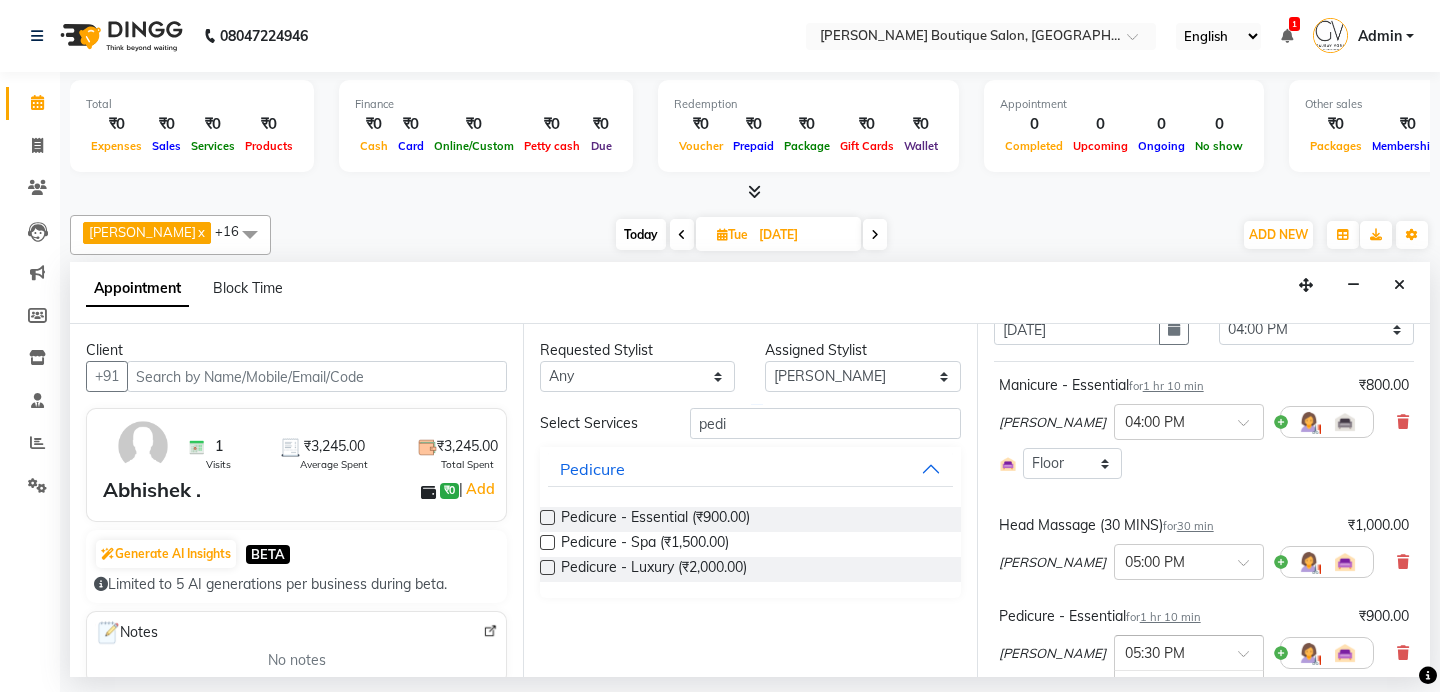 scroll, scrollTop: 1258, scrollLeft: 0, axis: vertical 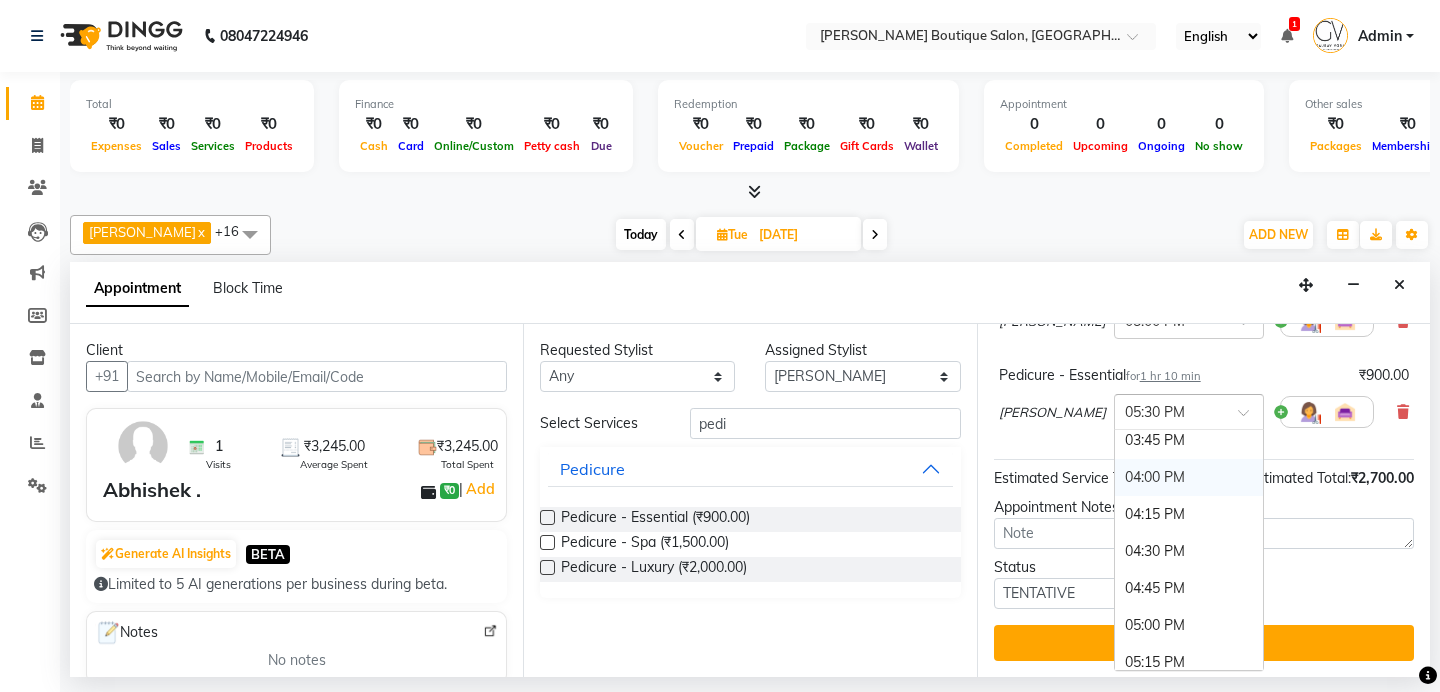 click on "04:00 PM" at bounding box center (1189, 477) 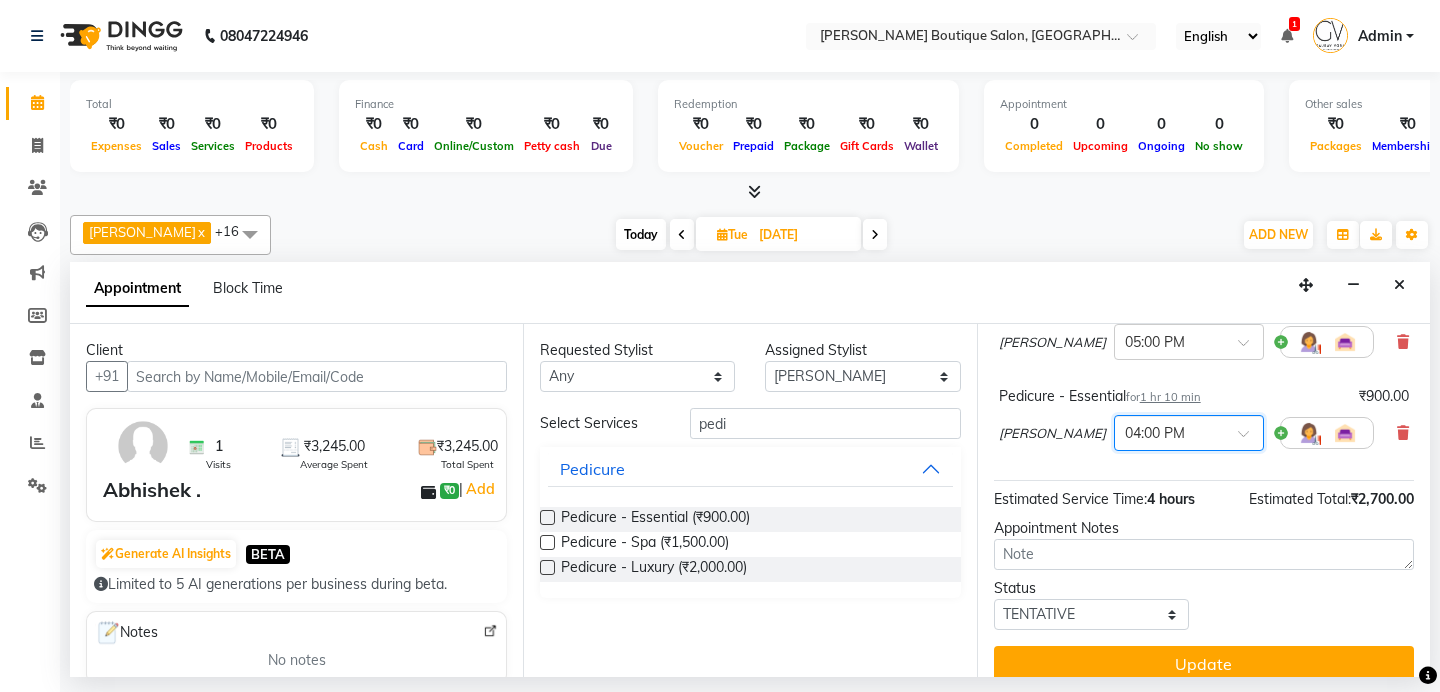 scroll, scrollTop: 367, scrollLeft: 0, axis: vertical 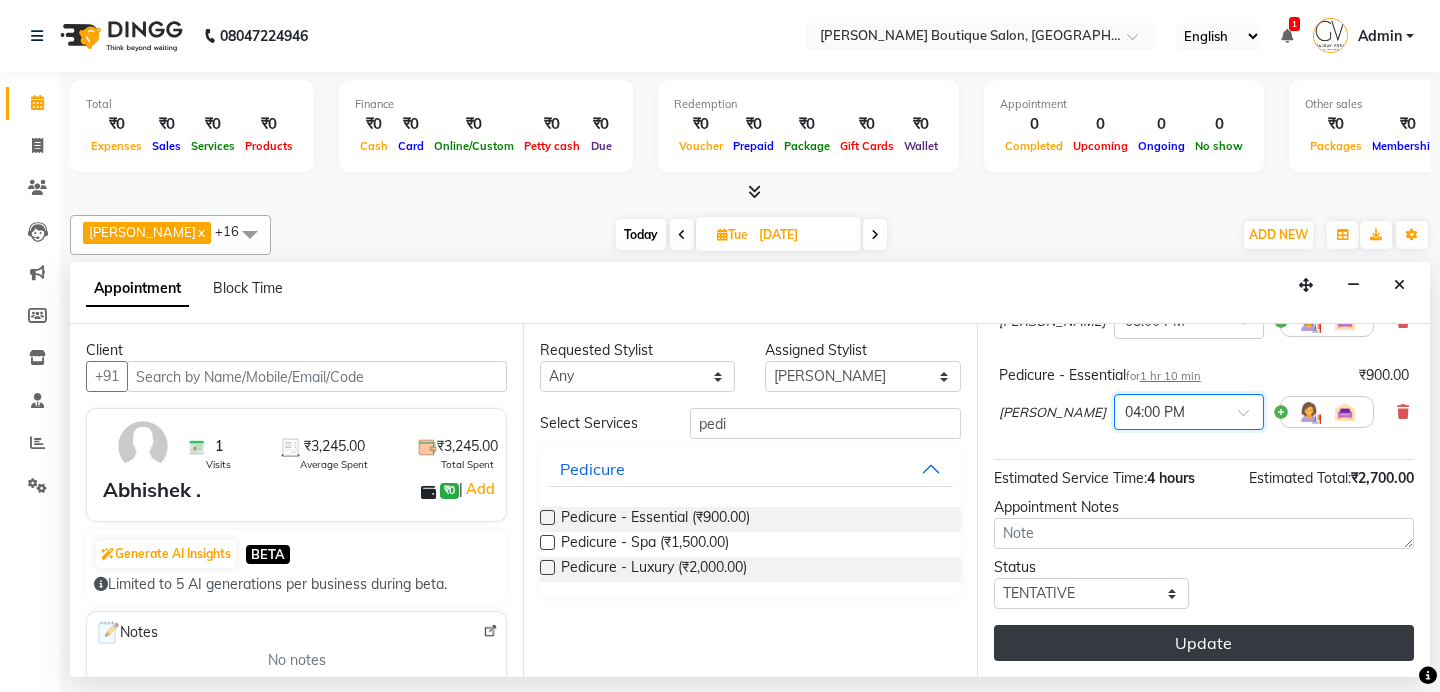 click on "Update" at bounding box center [1204, 643] 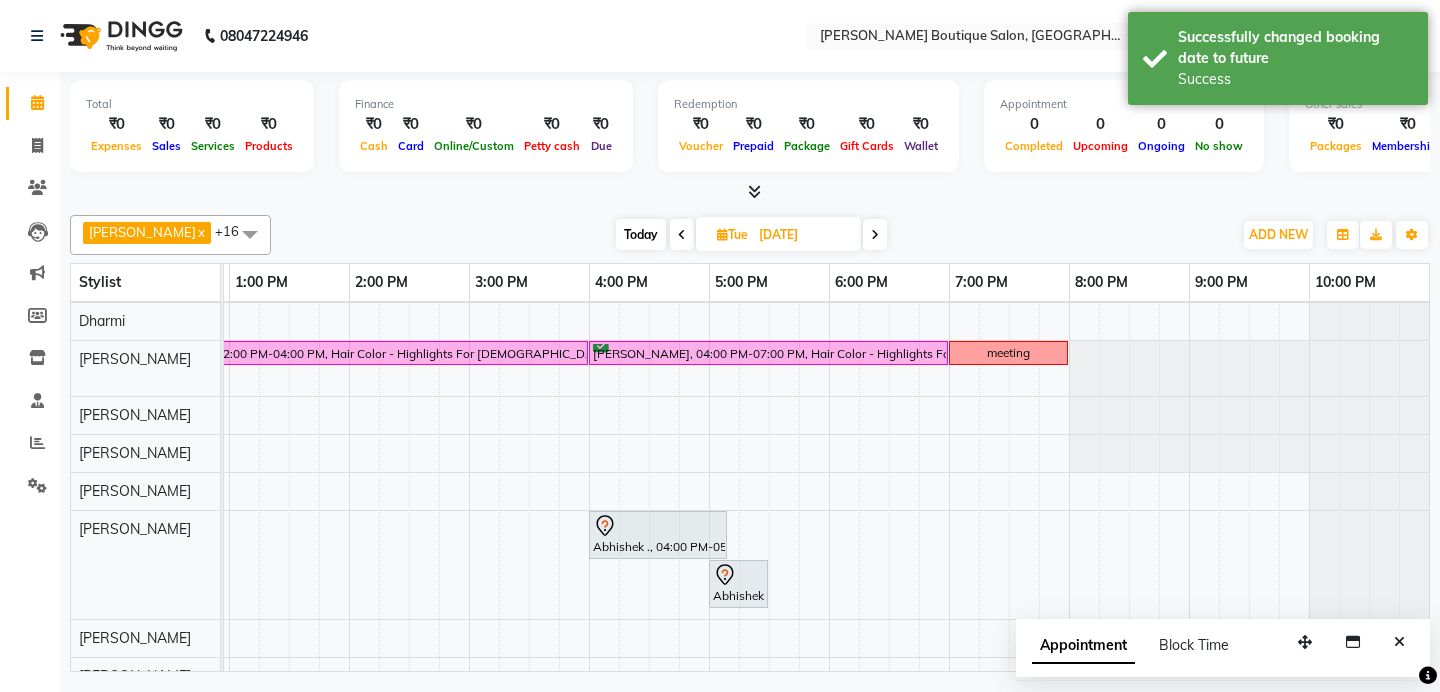 scroll, scrollTop: 55, scrollLeft: 595, axis: both 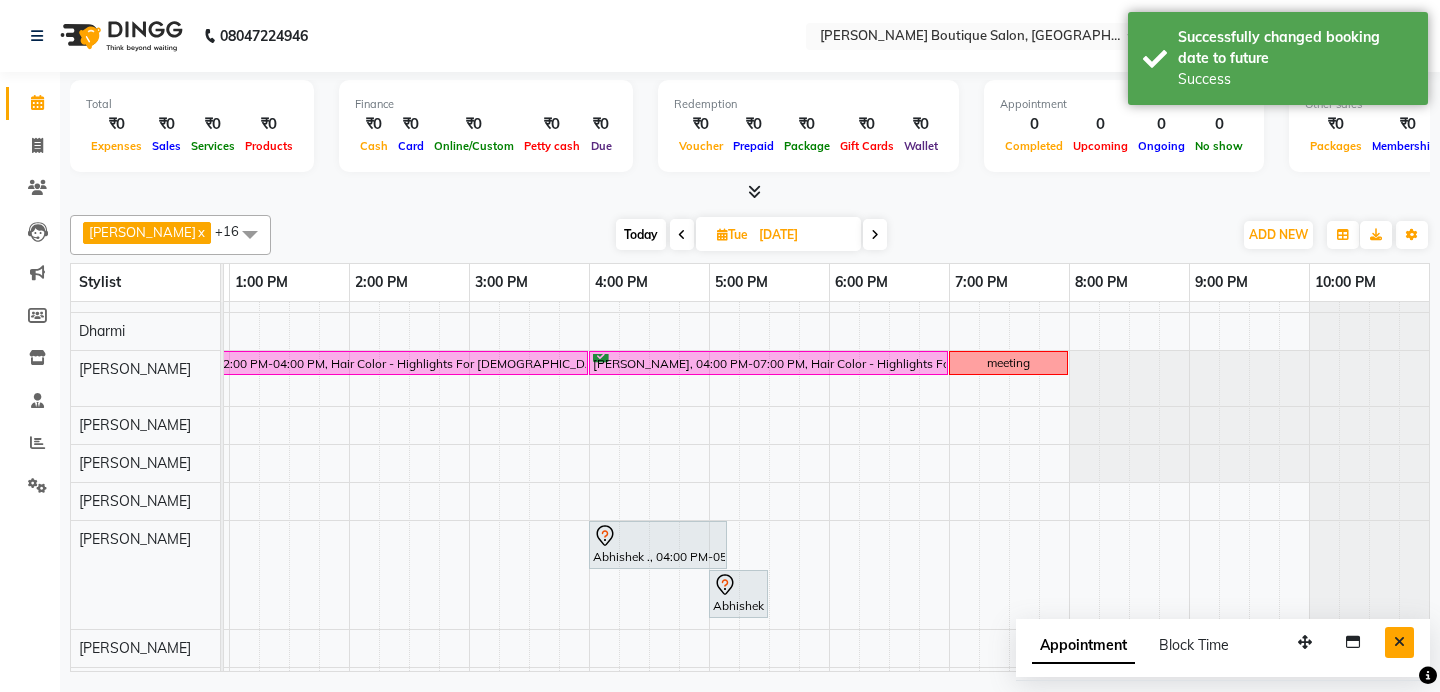 click at bounding box center [1399, 642] 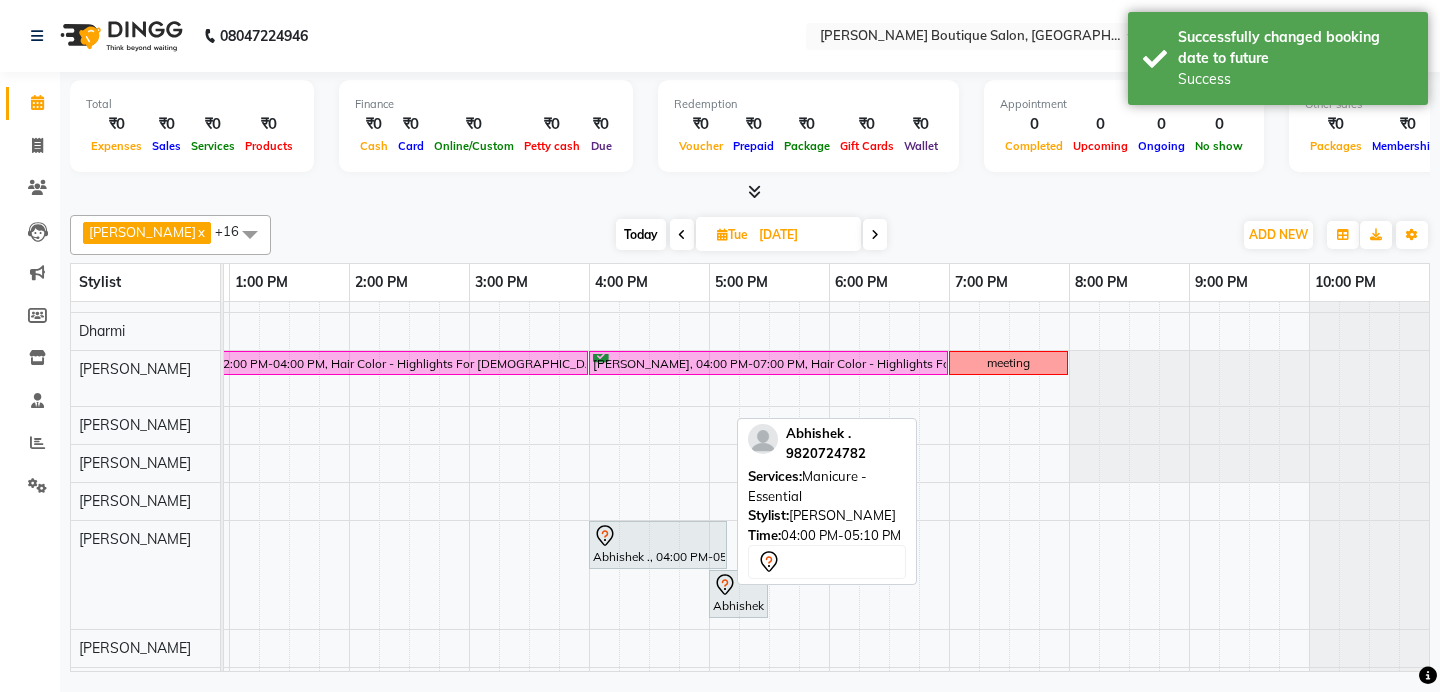 click at bounding box center (658, 536) 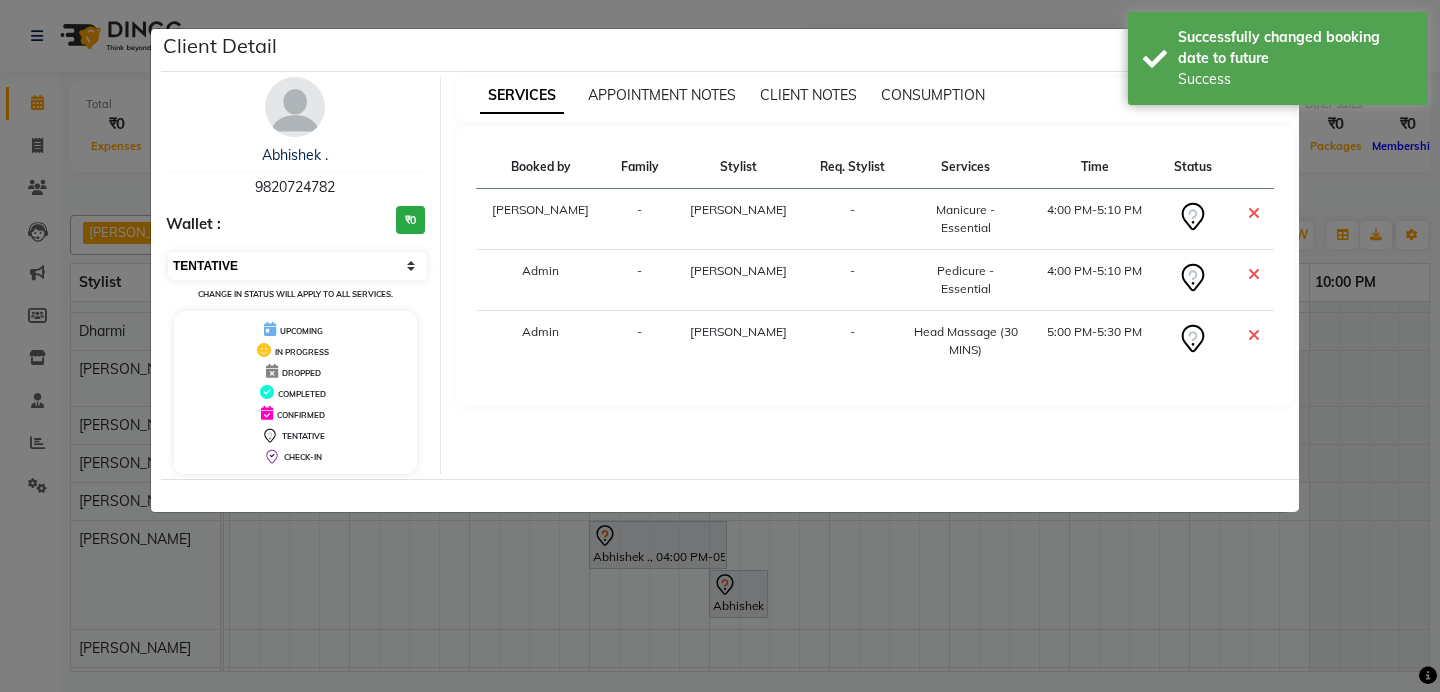 click on "Select CONFIRMED TENTATIVE" at bounding box center [297, 266] 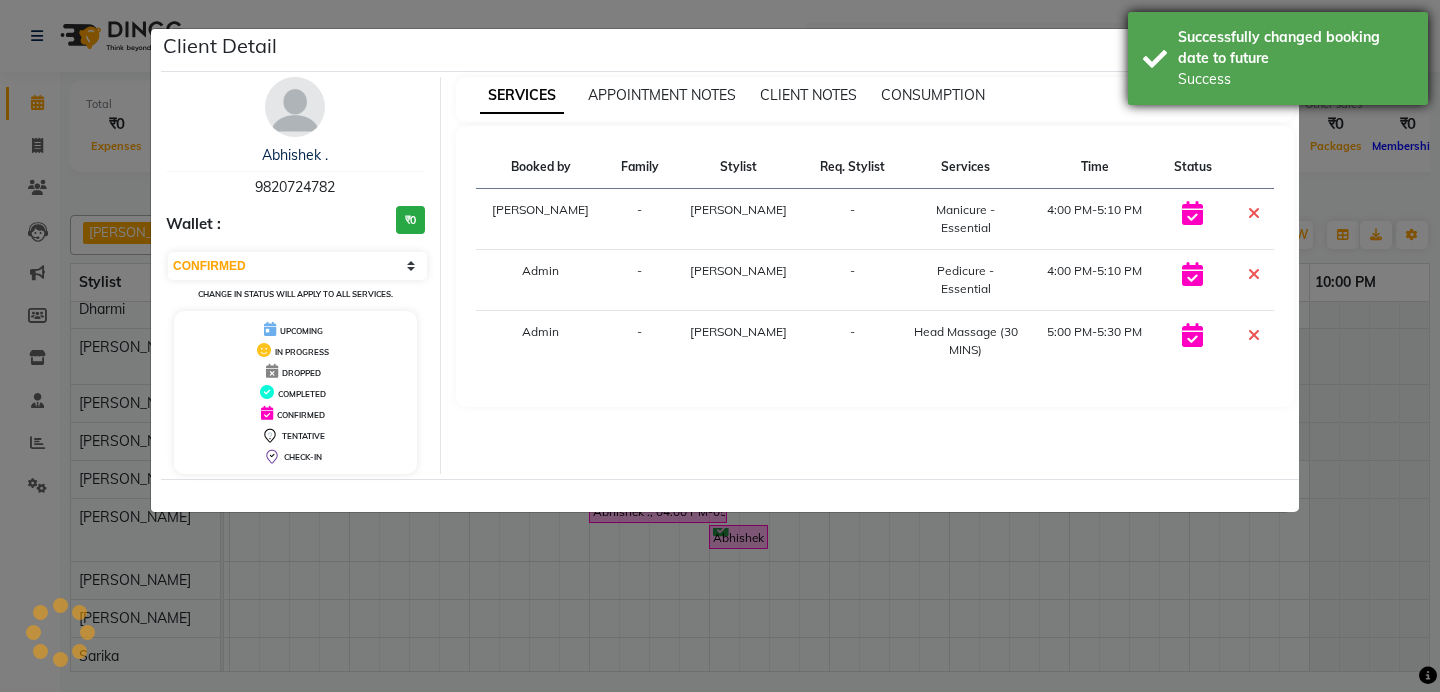 click on "Successfully changed booking date to future   Success" at bounding box center [1278, 58] 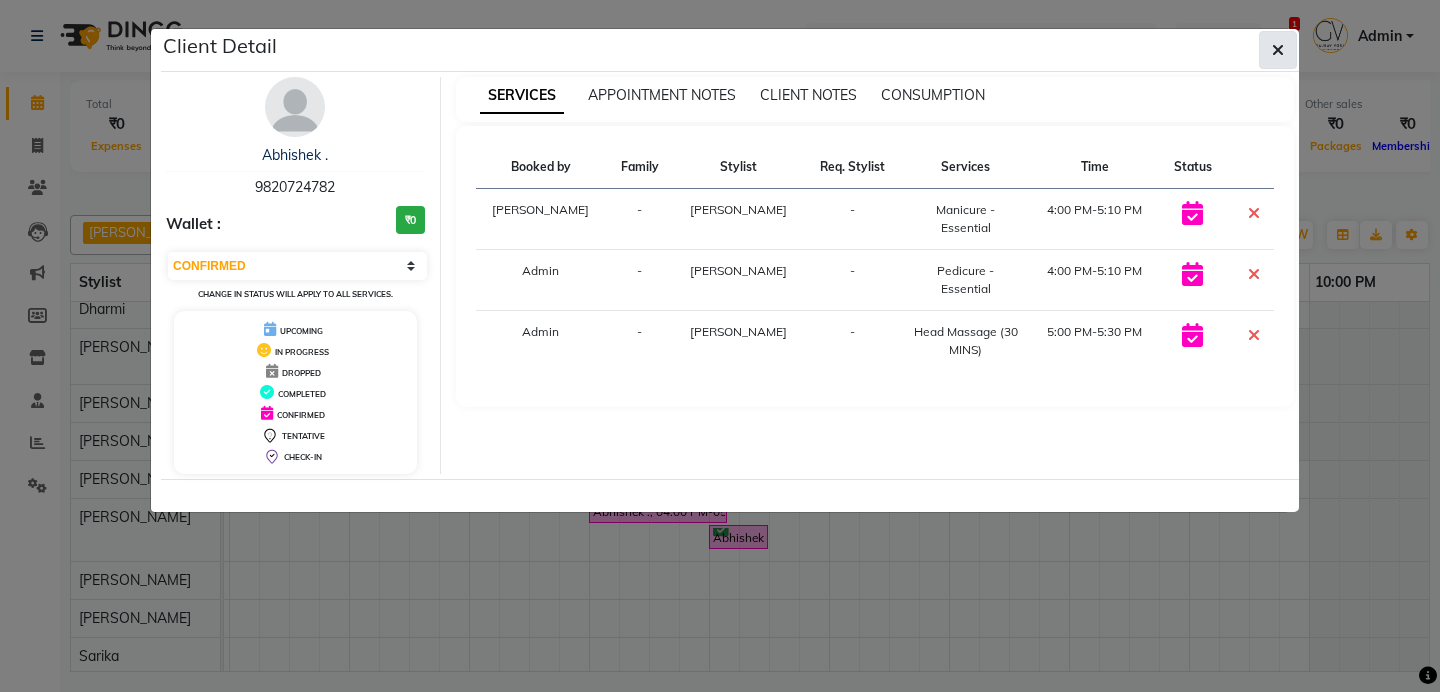 click 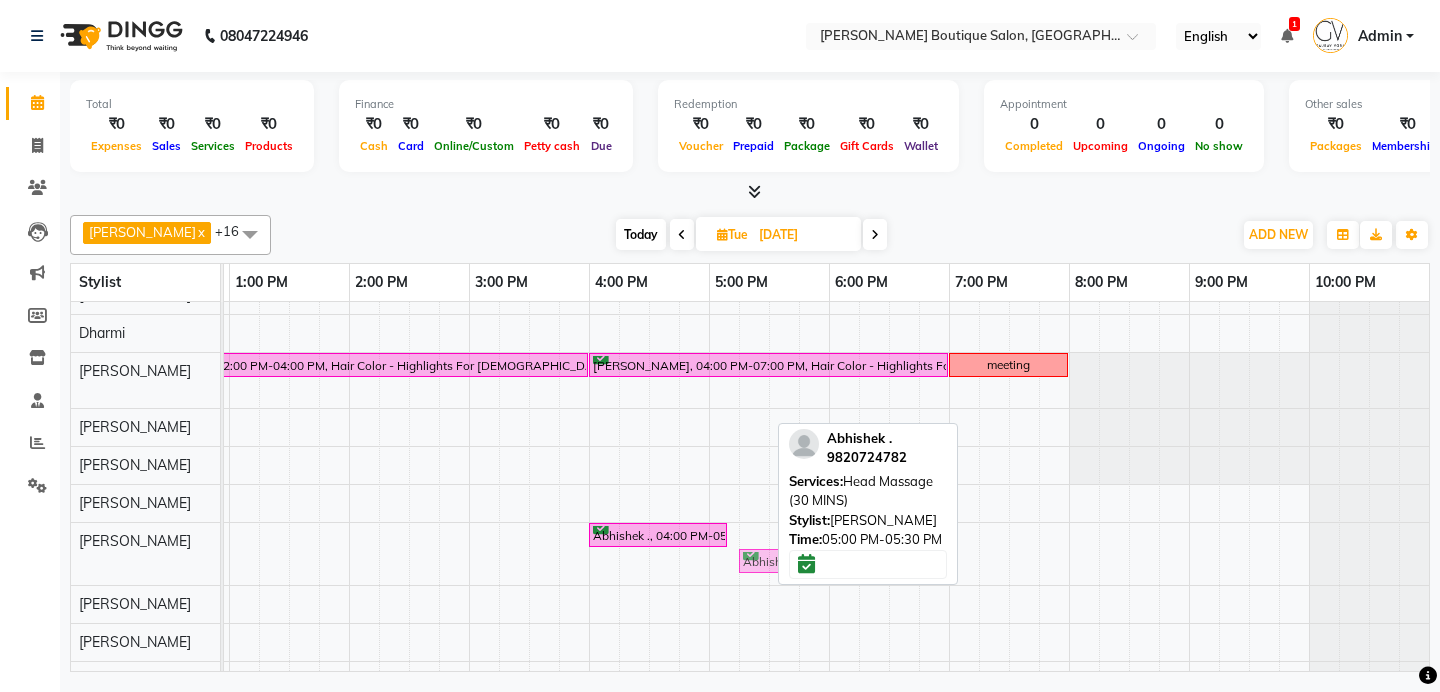 drag, startPoint x: 739, startPoint y: 562, endPoint x: 759, endPoint y: 562, distance: 20 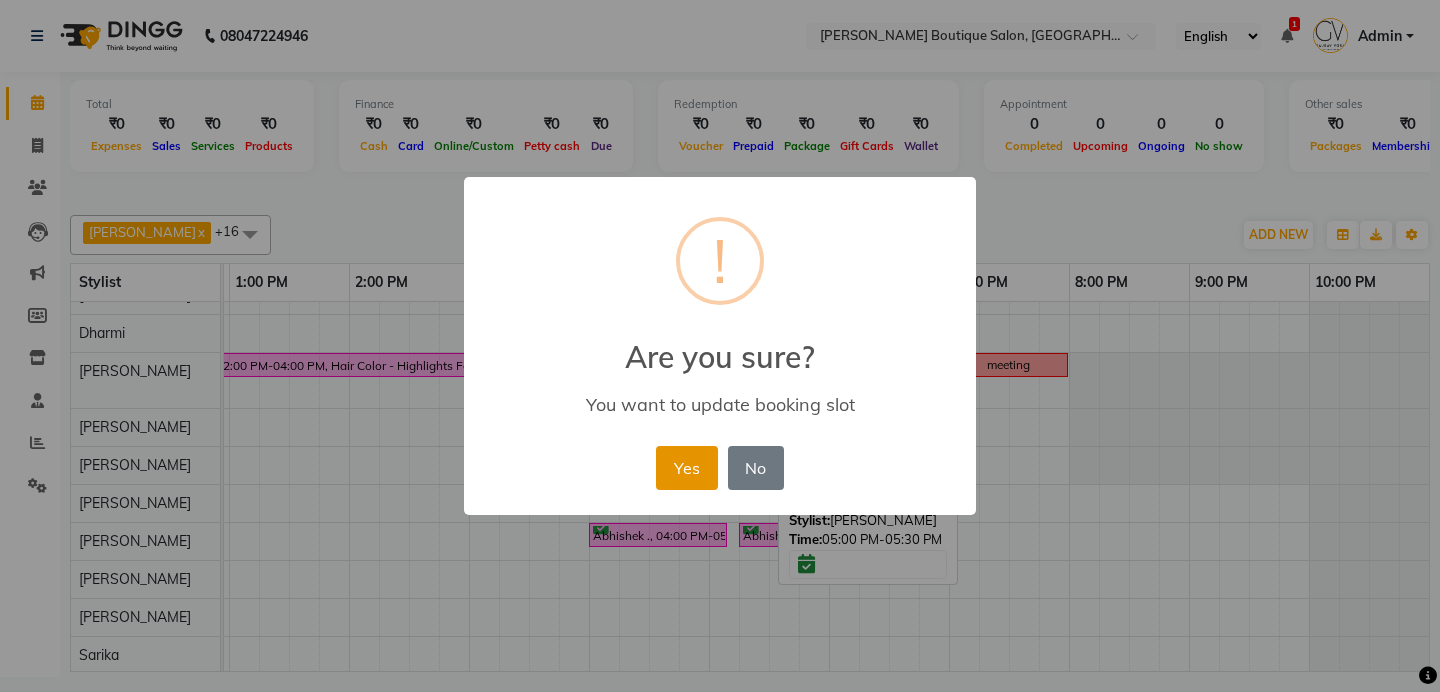 click on "Yes" at bounding box center (686, 468) 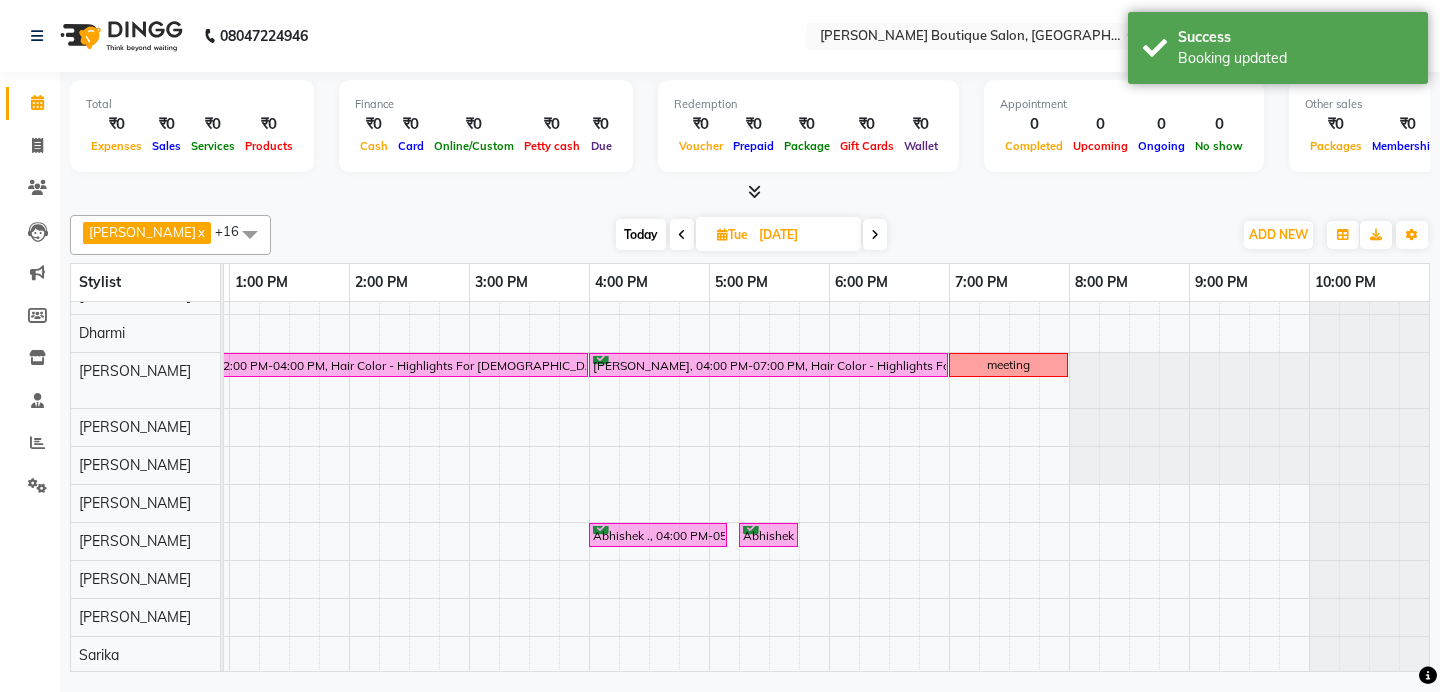 click on "[PERSON_NAME]  x [PERSON_NAME]  x [PERSON_NAME]  x Dharmi  x [PERSON_NAME]  x [PERSON_NAME]  x [PERSON_NAME]  x [PERSON_NAME]  x [PERSON_NAME]  x [PERSON_NAME]  x [PERSON_NAME]  x [PERSON_NAME]  x [PERSON_NAME]   x Semmila    x [PERSON_NAME]  x Zimik  x Ravi  x +16 Select All [PERSON_NAME] Hongchui [PERSON_NAME] [PERSON_NAME] [PERSON_NAME] [PERSON_NAME] [PERSON_NAME] [PERSON_NAME] [PERSON_NAME] [PERSON_NAME]  Semmila   [PERSON_NAME] Zimik [DATE]  [DATE] Toggle Dropdown Add Appointment Add Invoice Add Expense Add Attendance Add Client Add Transaction Toggle Dropdown Add Appointment Add Invoice Add Expense Add Attendance Add Client ADD NEW Toggle Dropdown Add Appointment Add Invoice Add Expense Add Attendance Add Client Add Transaction [PERSON_NAME]  x Chanchui Hongchui  x [PERSON_NAME]  x Dharmi  x [PERSON_NAME]  x [PERSON_NAME]  x [PERSON_NAME]  x [PERSON_NAME]  x [PERSON_NAME]  x [PERSON_NAME]  x [PERSON_NAME]  x [PERSON_NAME]  x [PERSON_NAME]   x Semmila    x [PERSON_NAME]  x Zimik  x [PERSON_NAME]  x +16 Select All" at bounding box center (750, 235) 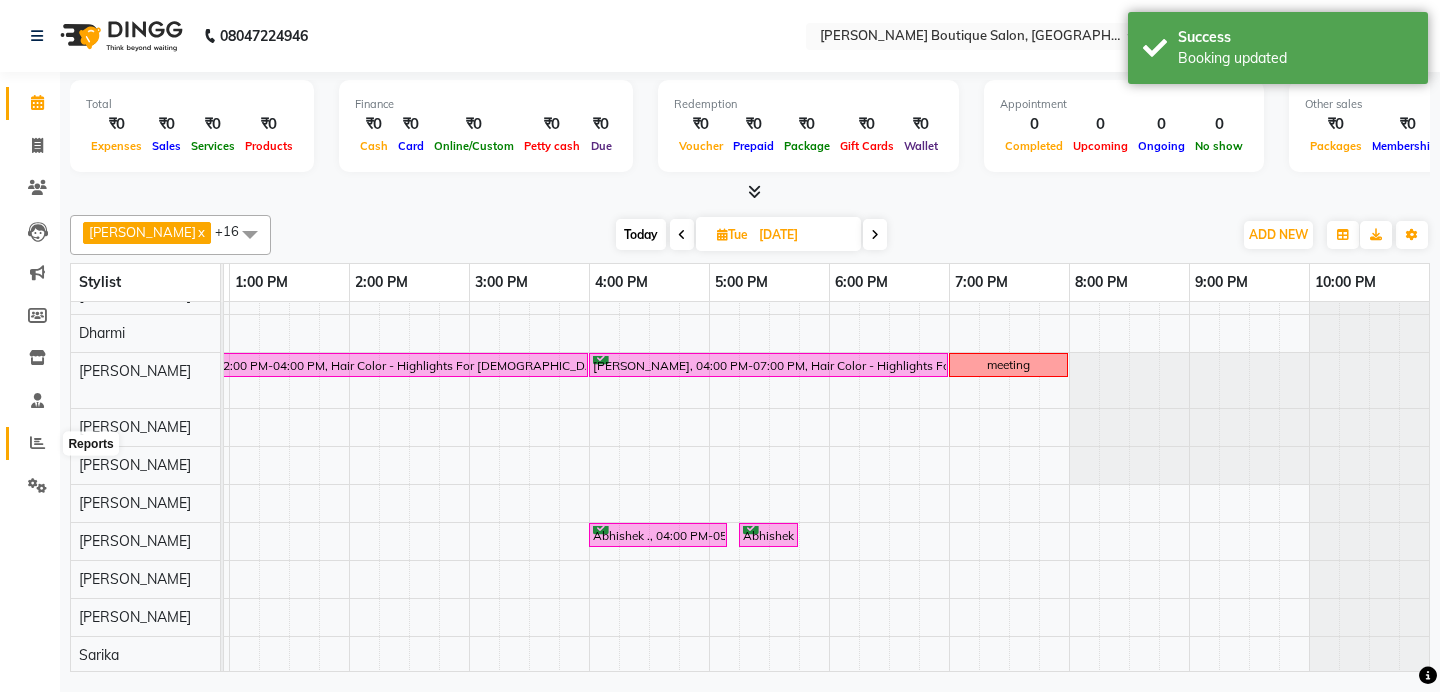 click 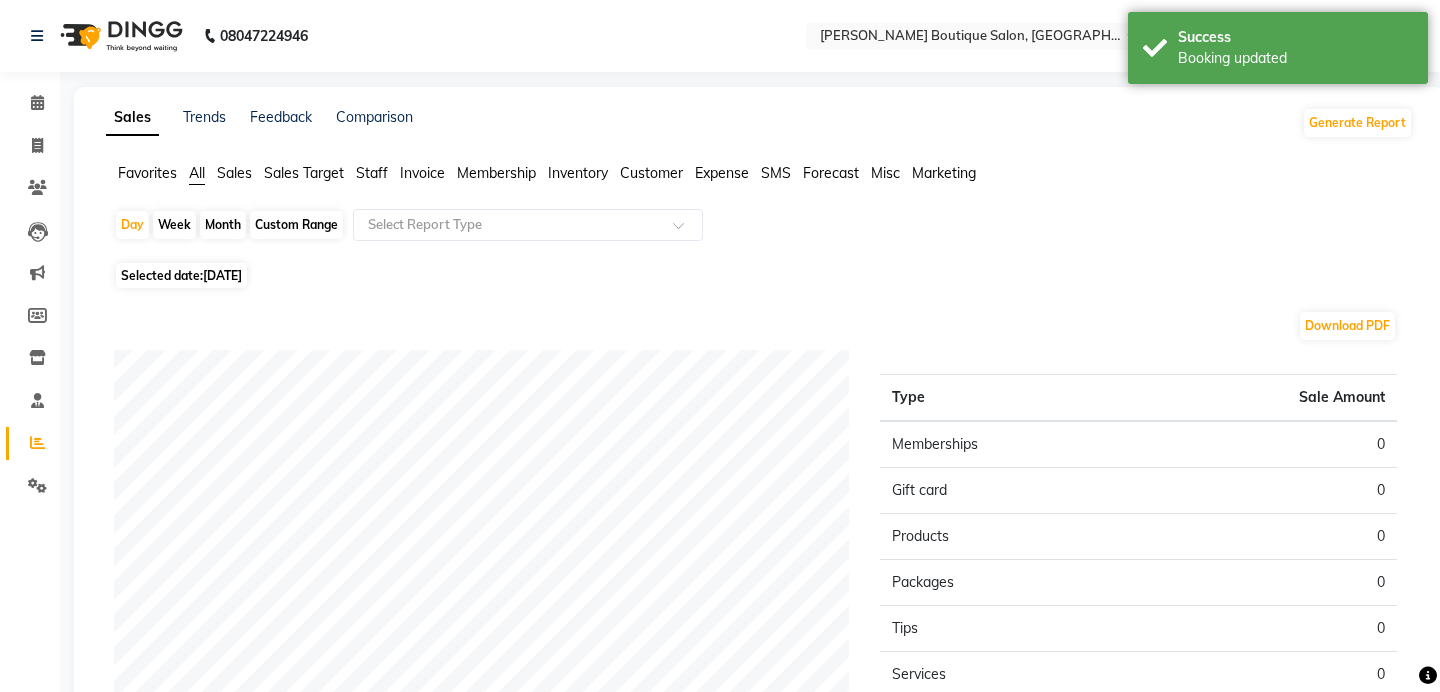 click on "Staff" 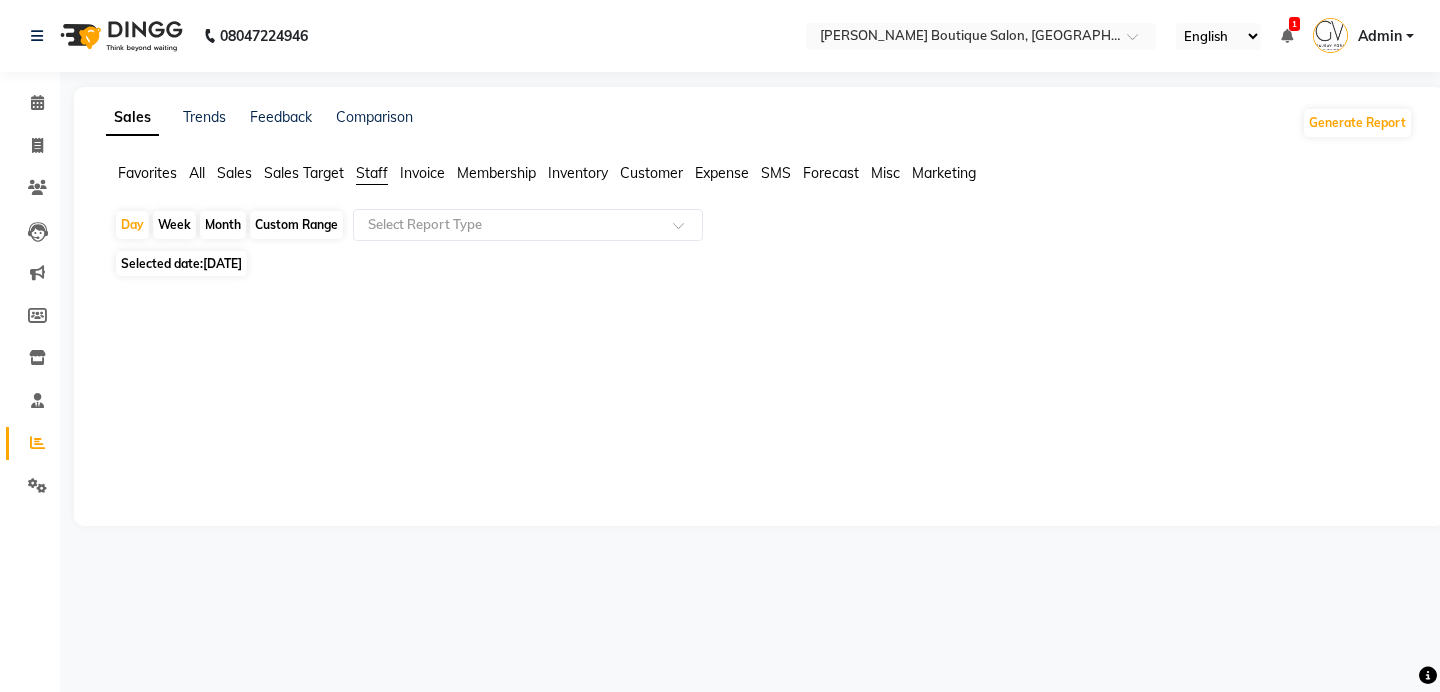click on "Month" 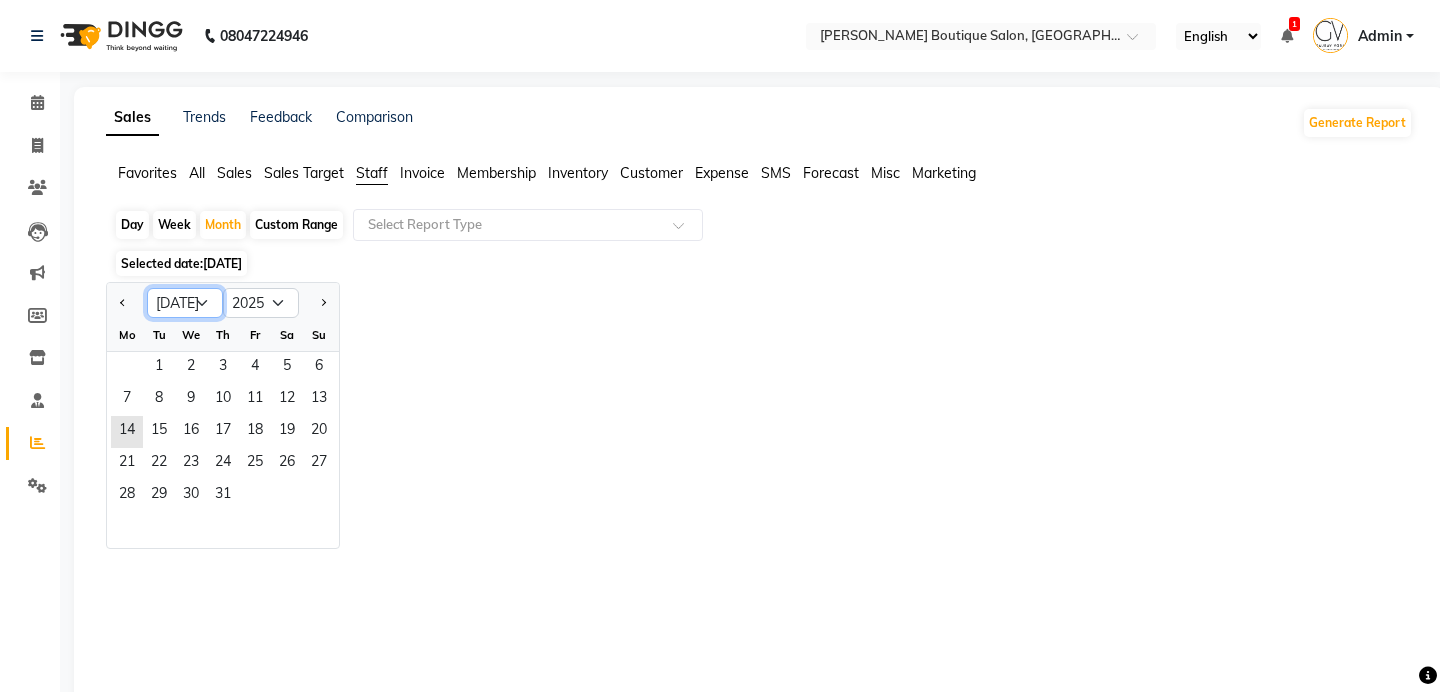 click on "Jan Feb Mar Apr May Jun [DATE] Aug Sep Oct Nov Dec" 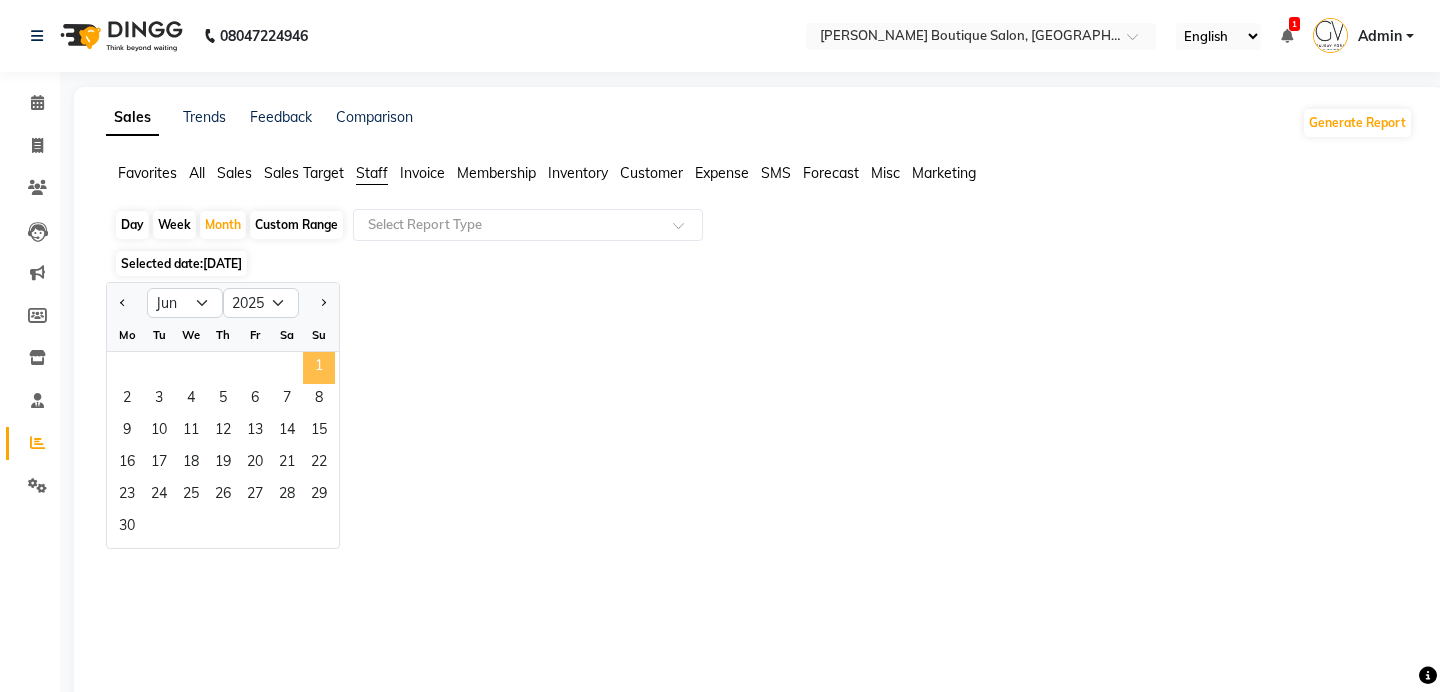 click on "1" 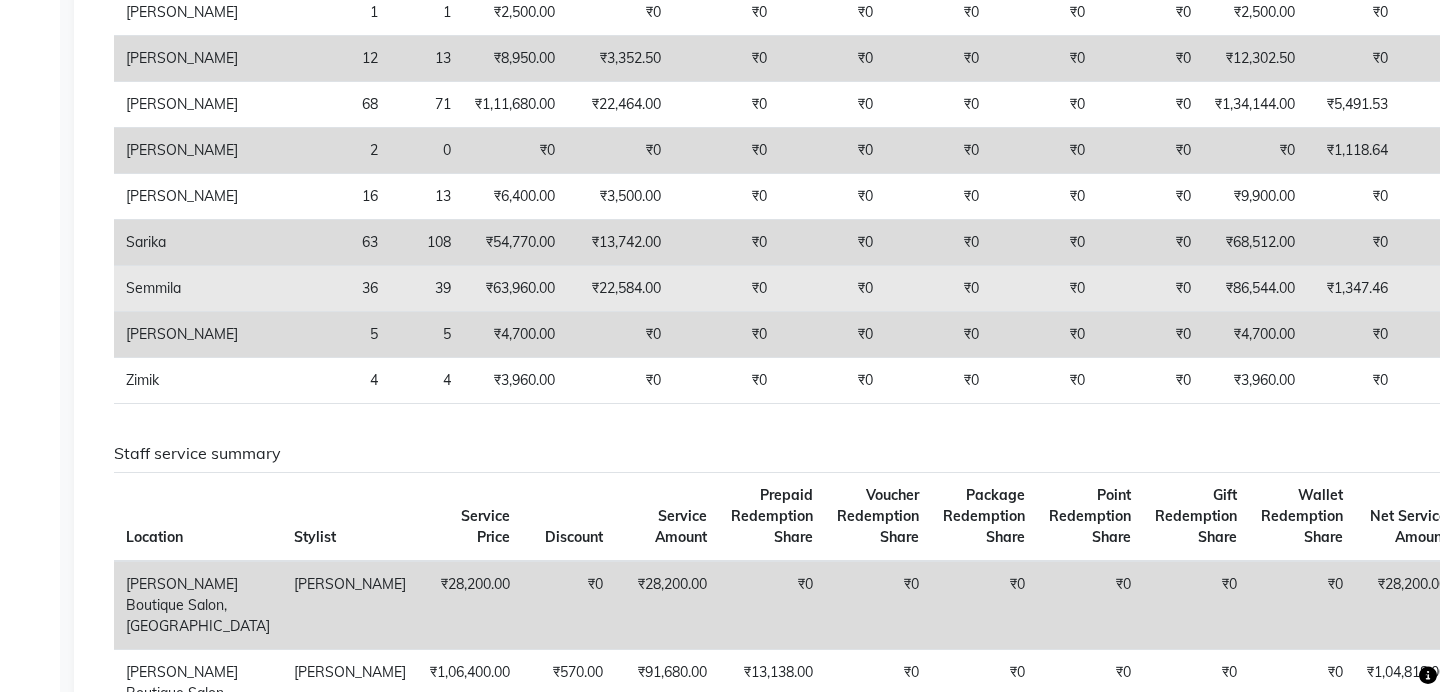 scroll, scrollTop: 0, scrollLeft: 0, axis: both 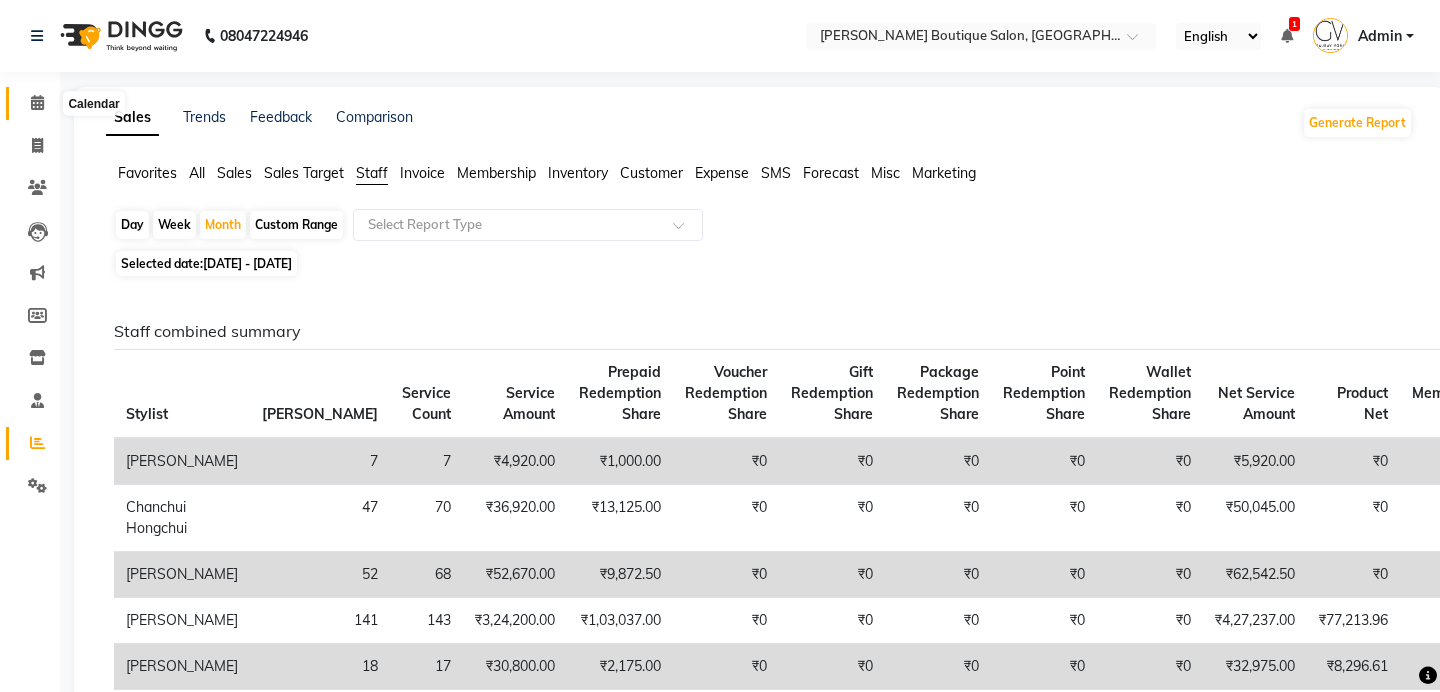 click 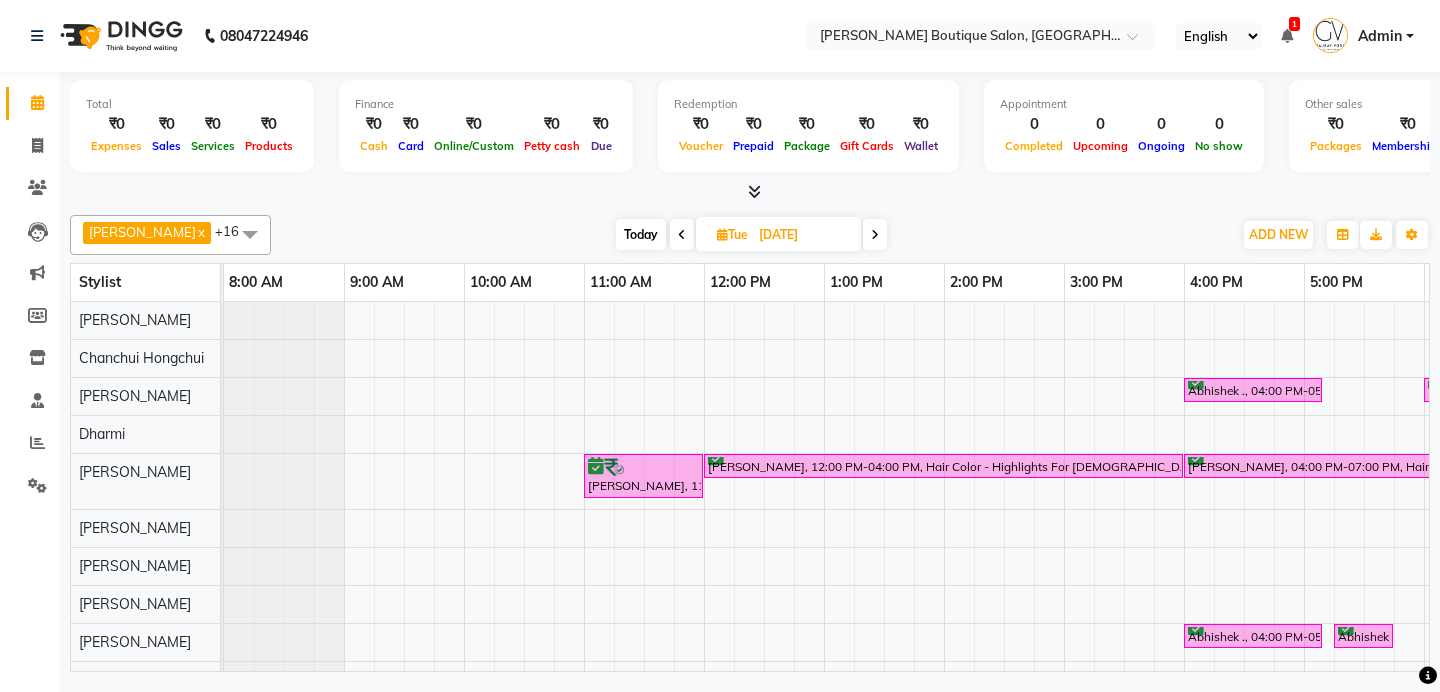 scroll, scrollTop: 0, scrollLeft: 201, axis: horizontal 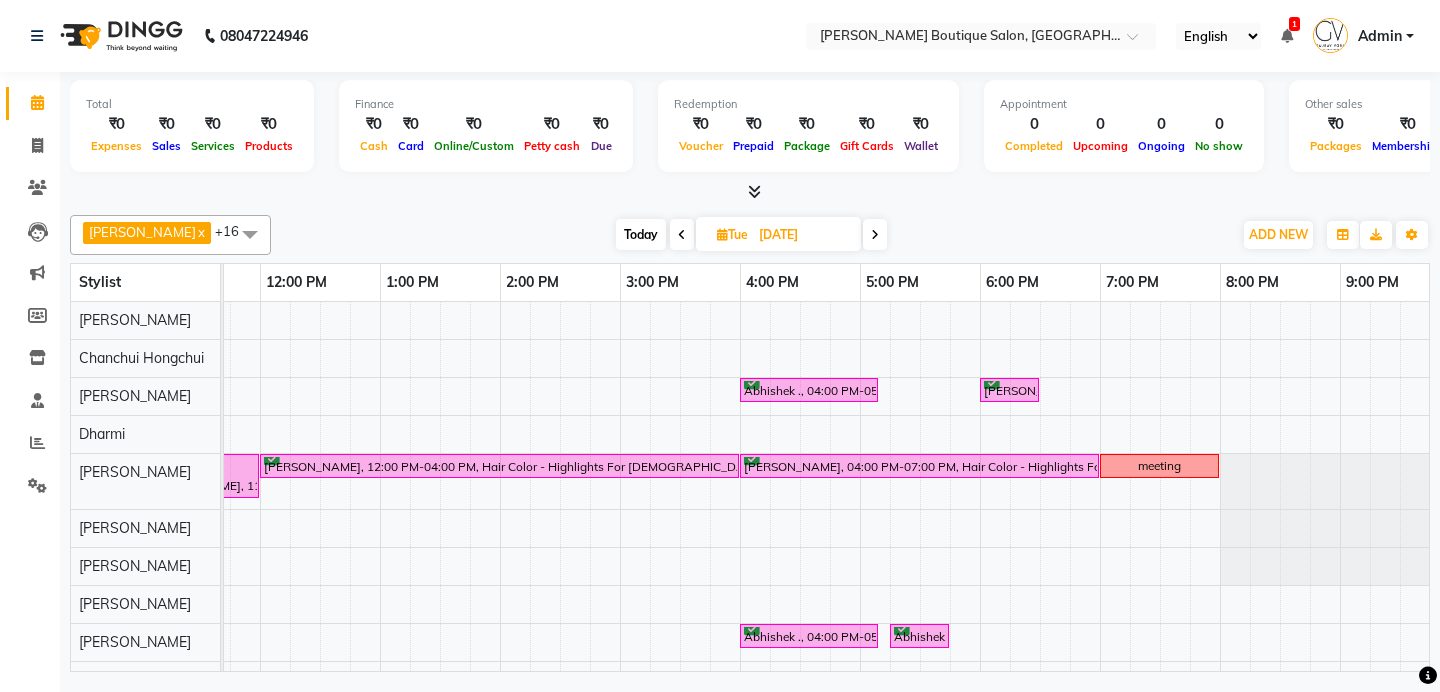 click on "English ENGLISH Español العربية मराठी हिंदी ગુજરાતી தமிழ் 中文 1 Notifications nothing to show Admin Manage Profile Change Password Sign out  Version:3.15.3" at bounding box center [981, 36] 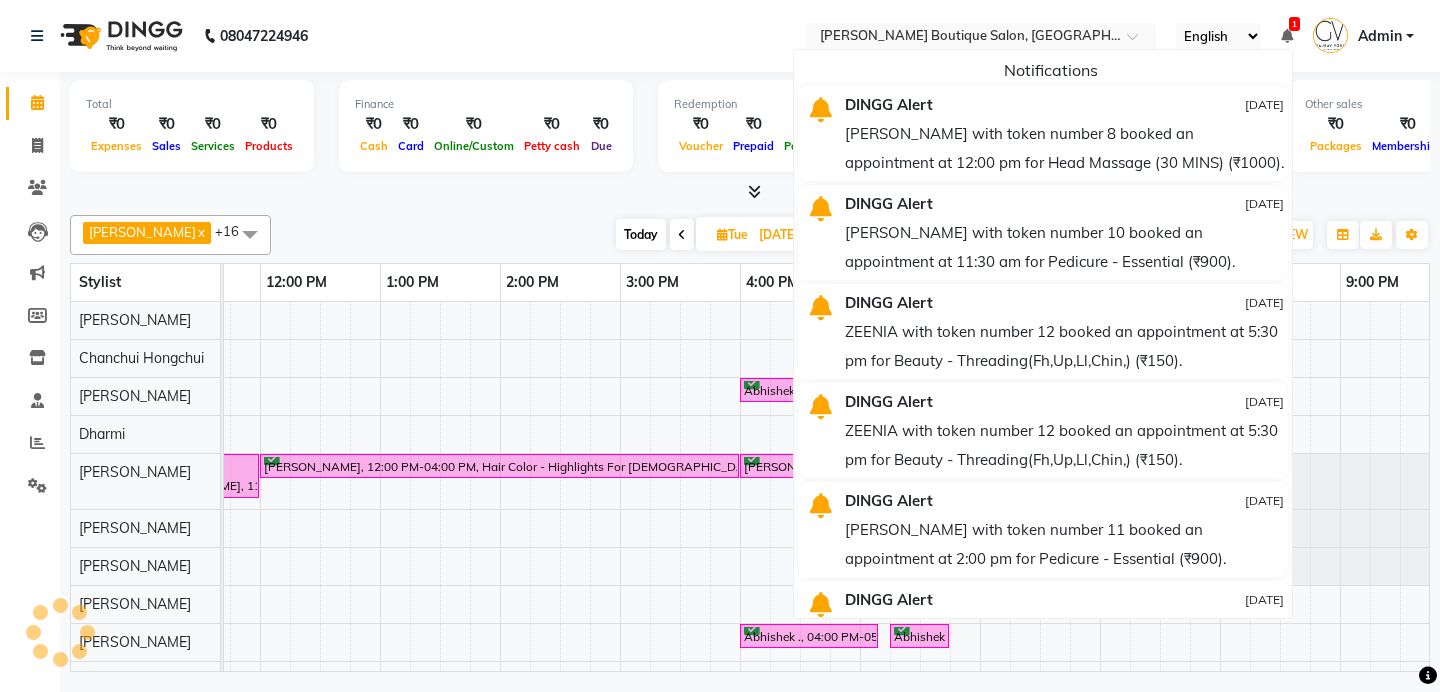 click at bounding box center (1287, 36) 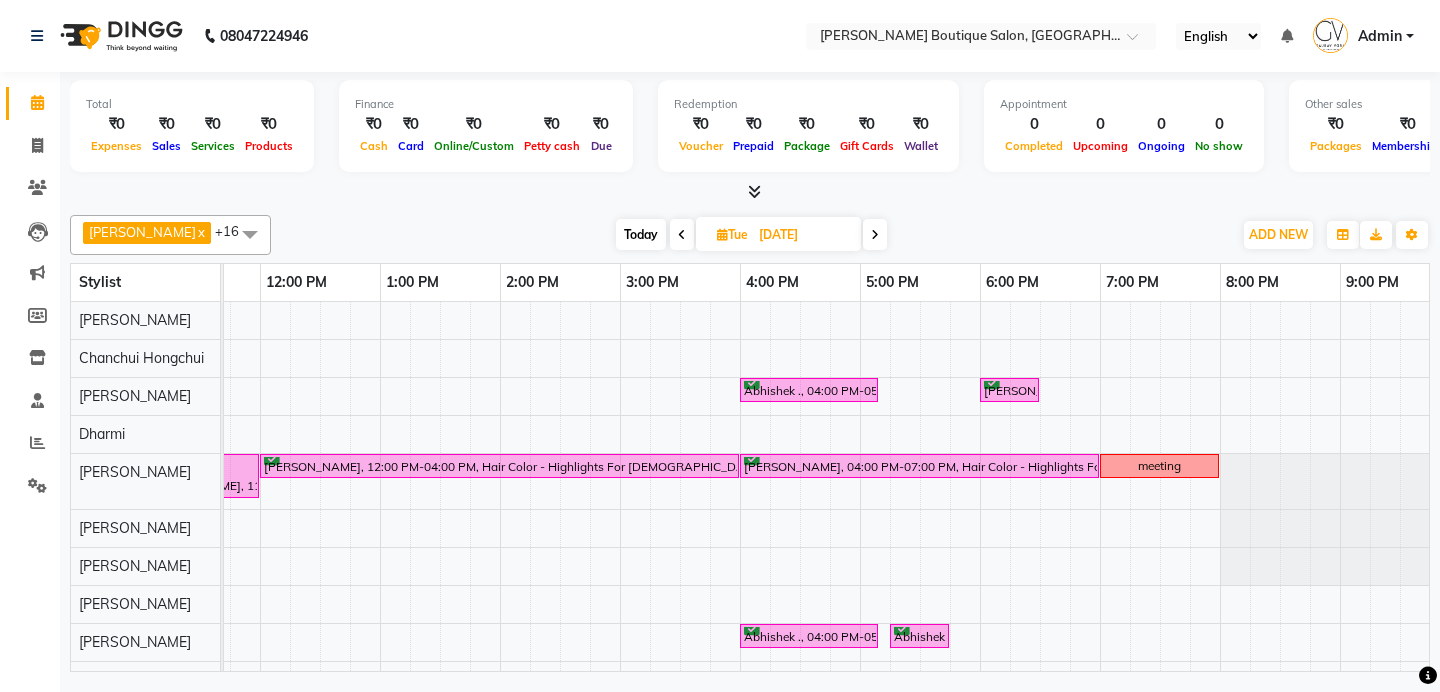 click on "Admin" at bounding box center (1363, 36) 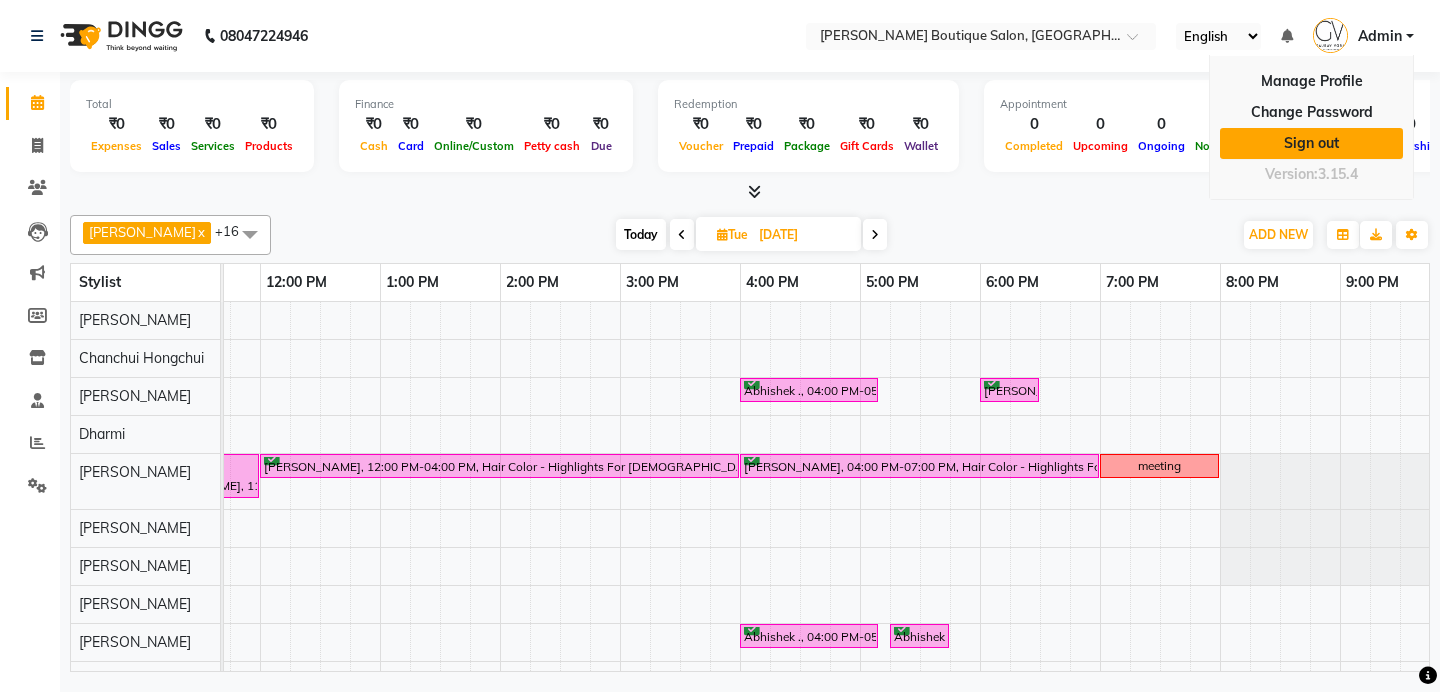 click on "Sign out" at bounding box center (1311, 143) 